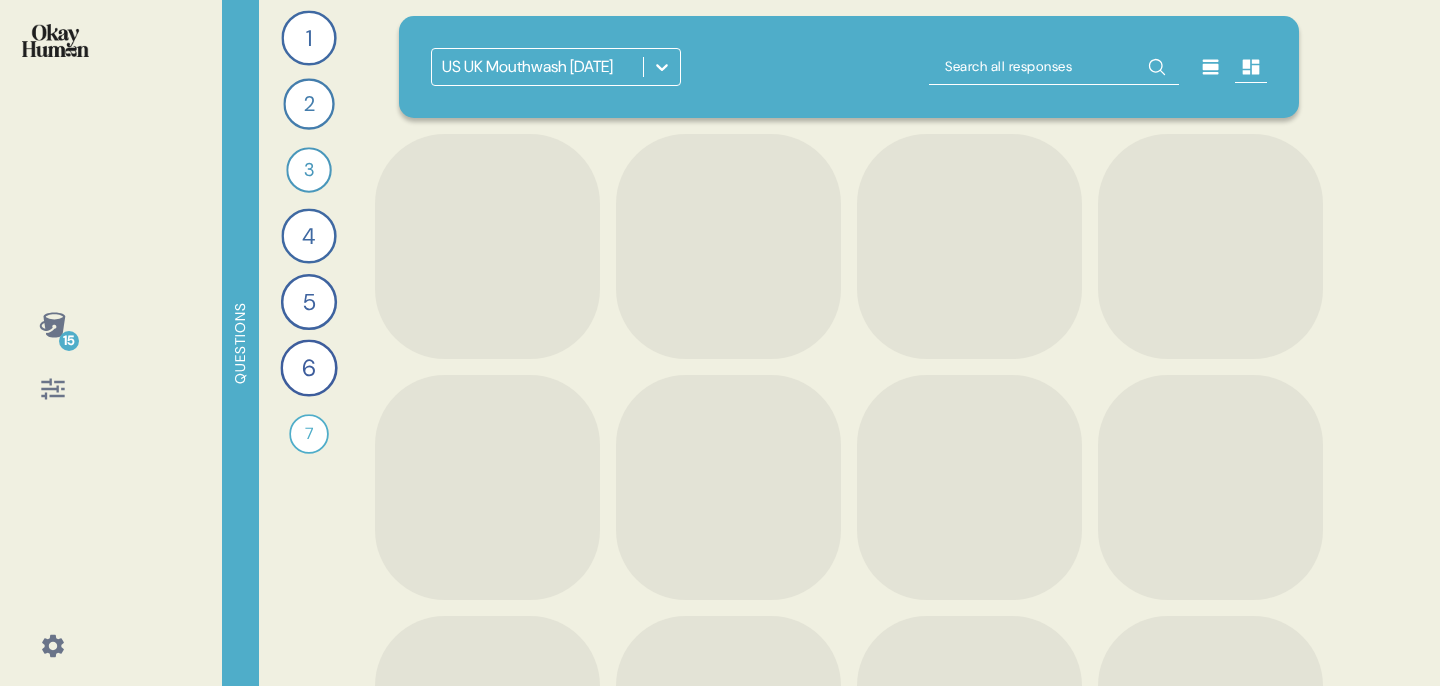 scroll, scrollTop: 0, scrollLeft: 0, axis: both 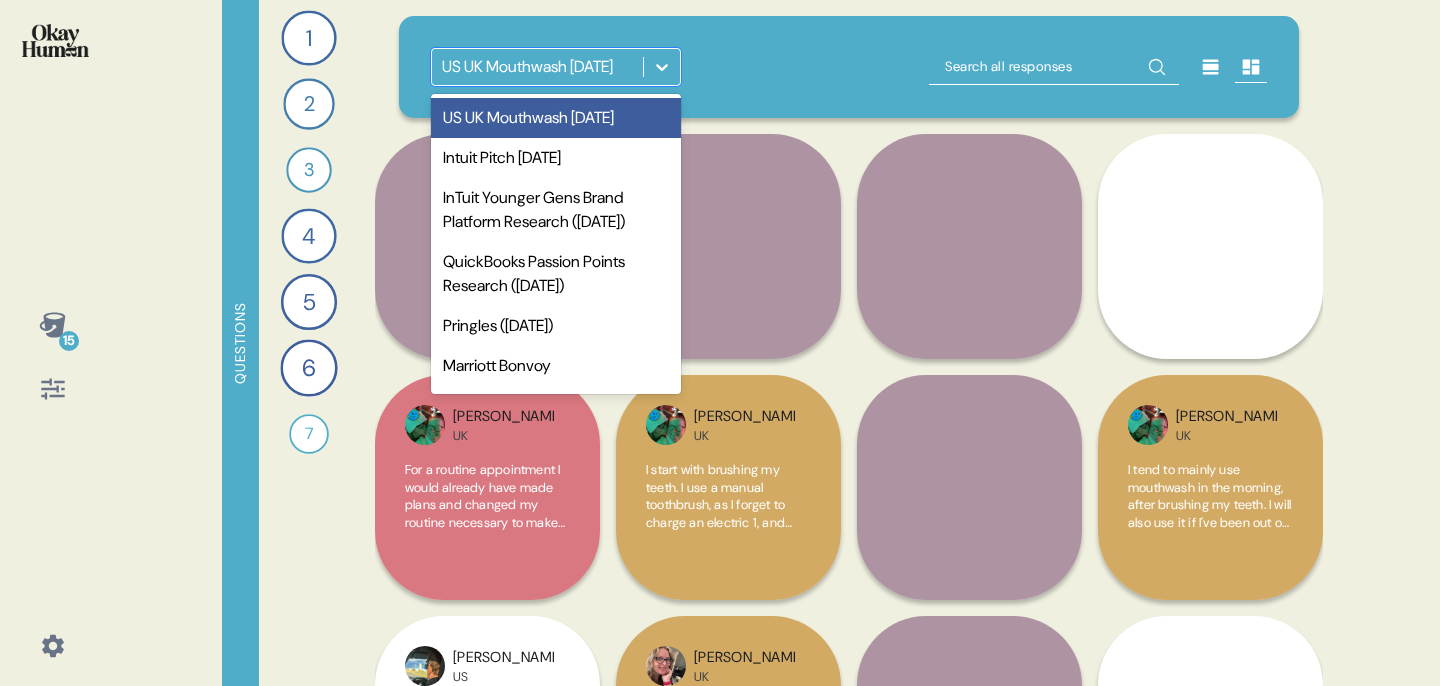 click on "US UK Mouthwash [DATE]" at bounding box center [527, 67] 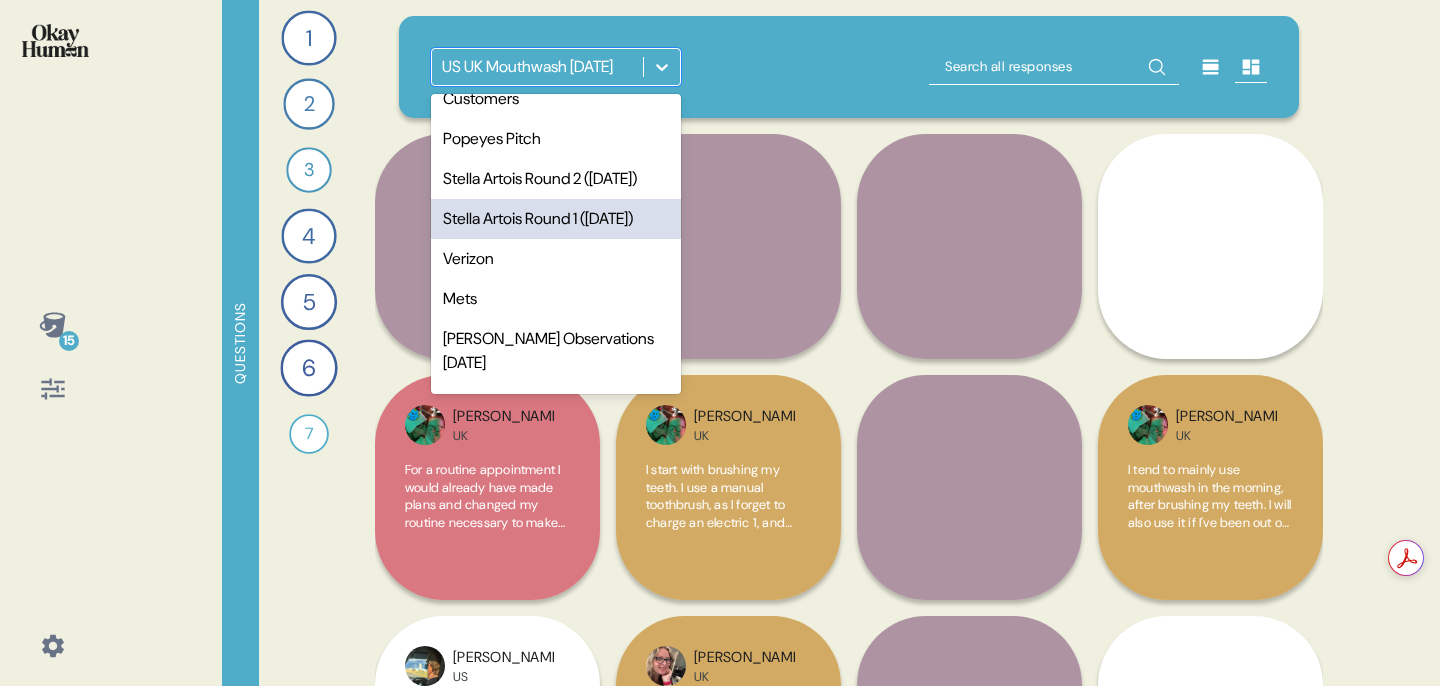 scroll, scrollTop: 476, scrollLeft: 0, axis: vertical 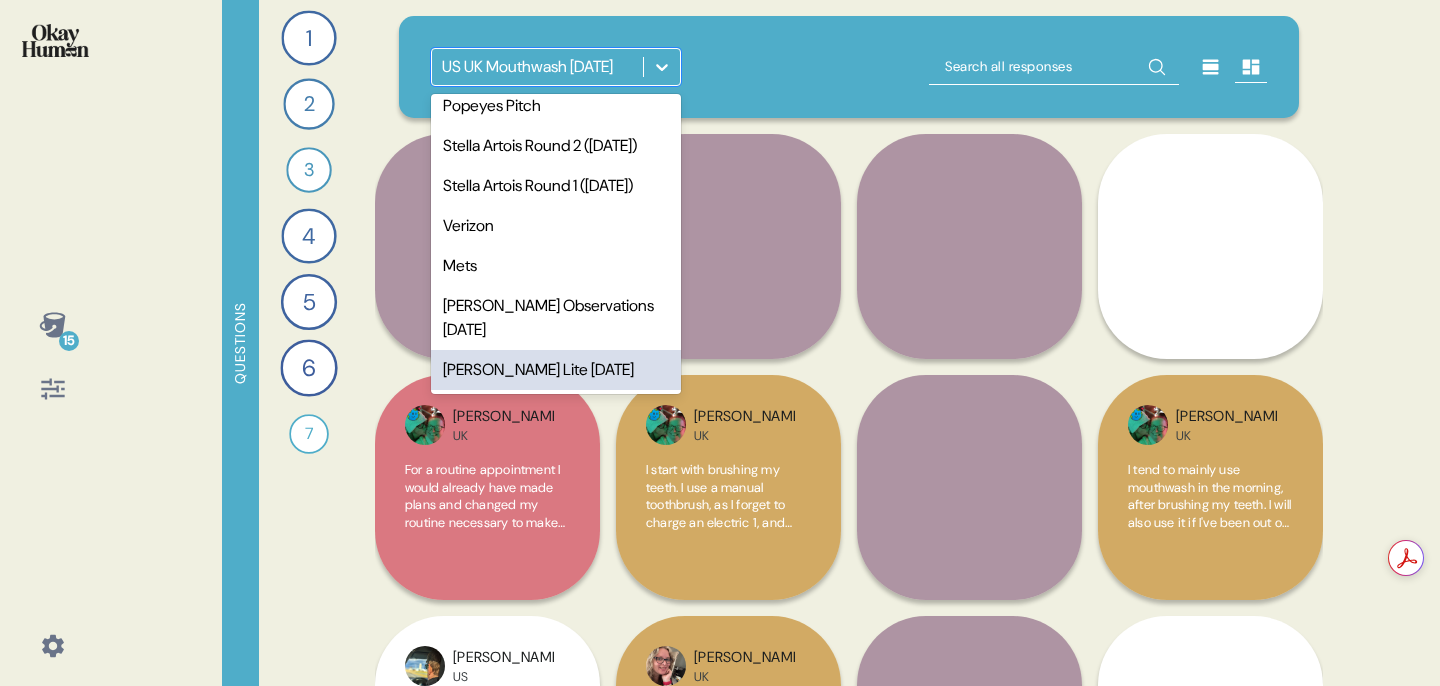 click on "1 Take me through your oral health routines and the products you use. 44 Responses text Responses 2 How would your routines change - in reality and in your own telling - prior to a dentist appointment? 40 Responses text Responses 3 What specific parts of your mouth do you think of with your oral health routines? 34 Responses text Responses 4 Tell me about when and why you personally use mouthwash, and tell me how you picture a person who uses mouthwash super regularly. 44 Responses text Responses 5 Tell me about the one or two most important health and wellness practices you have and how you started them. 45 Responses text Responses 6 How important do you oral health routines feel in comparison to other health & wellness practices? 46 Responses text Responses 7 Record a video where you play a dentist trying to persuade a patient to take whole mouth health seriously. 28 Responses video Responses" at bounding box center (309, 343) 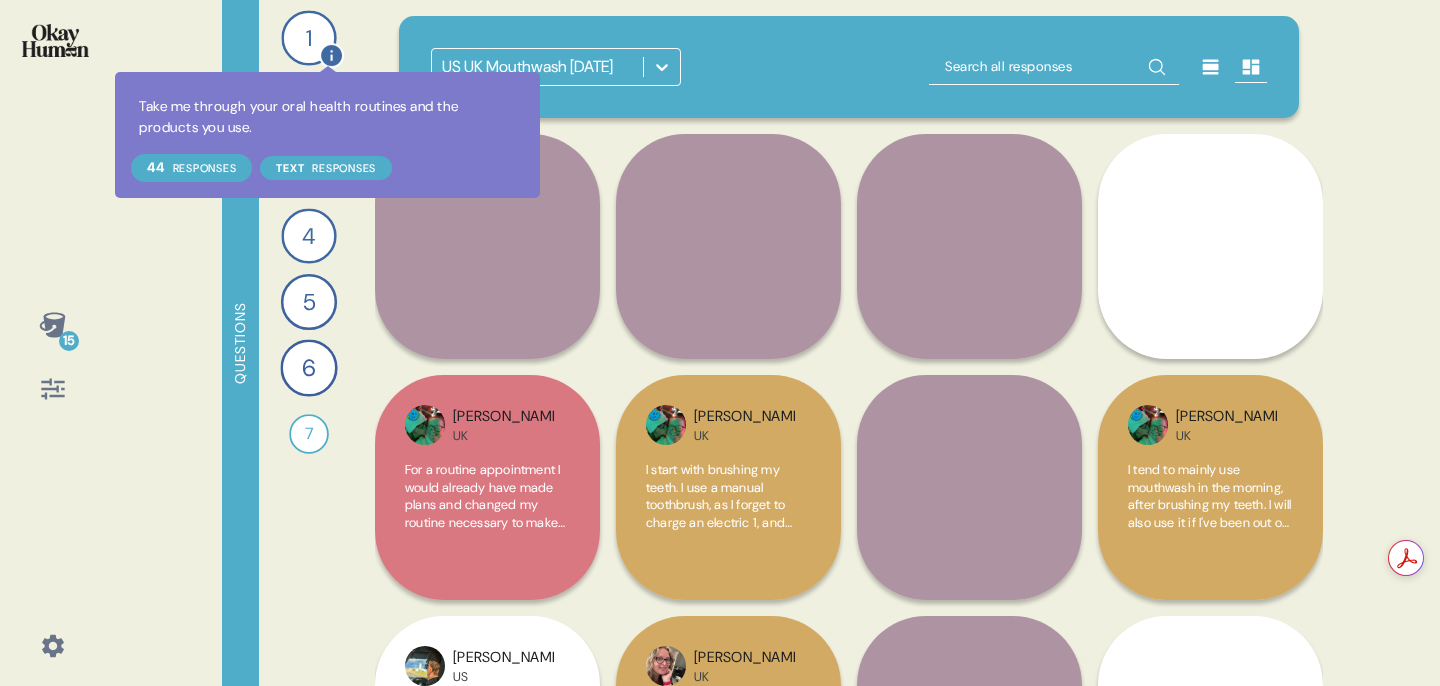 click 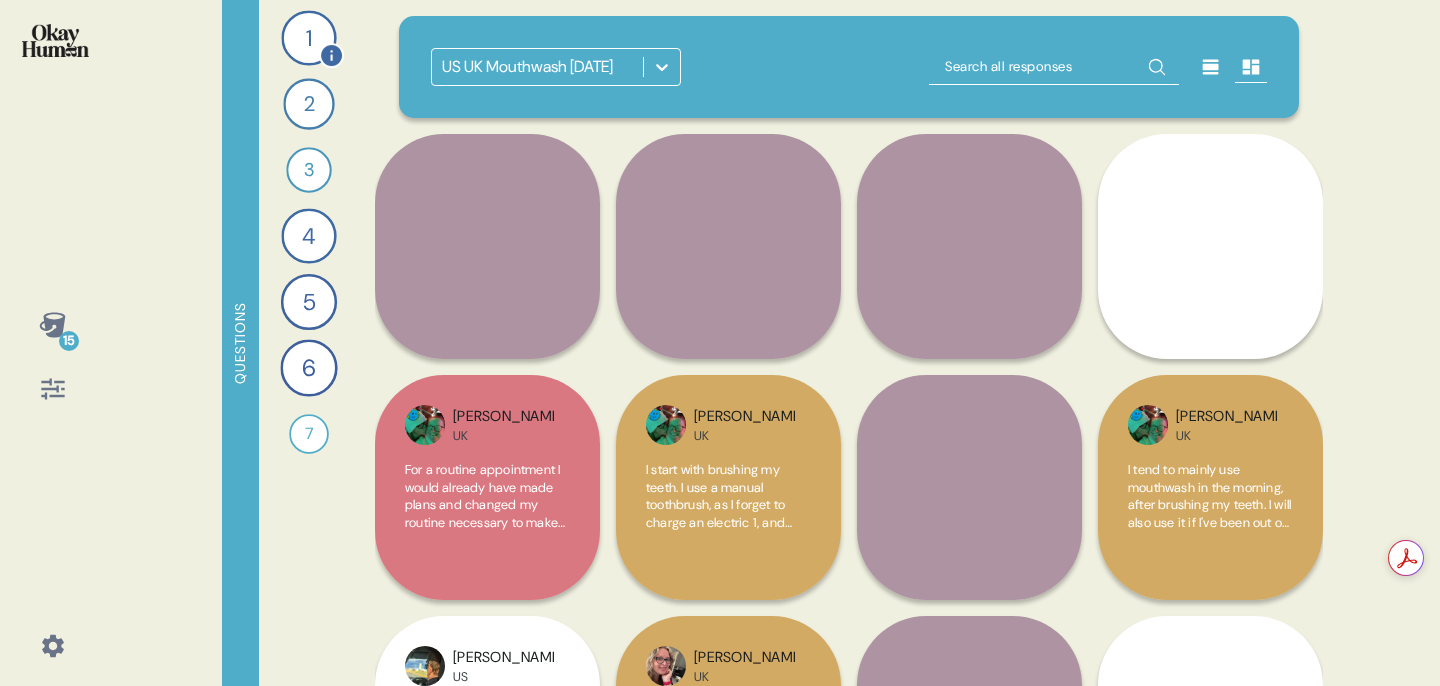 click on "1" at bounding box center (308, 37) 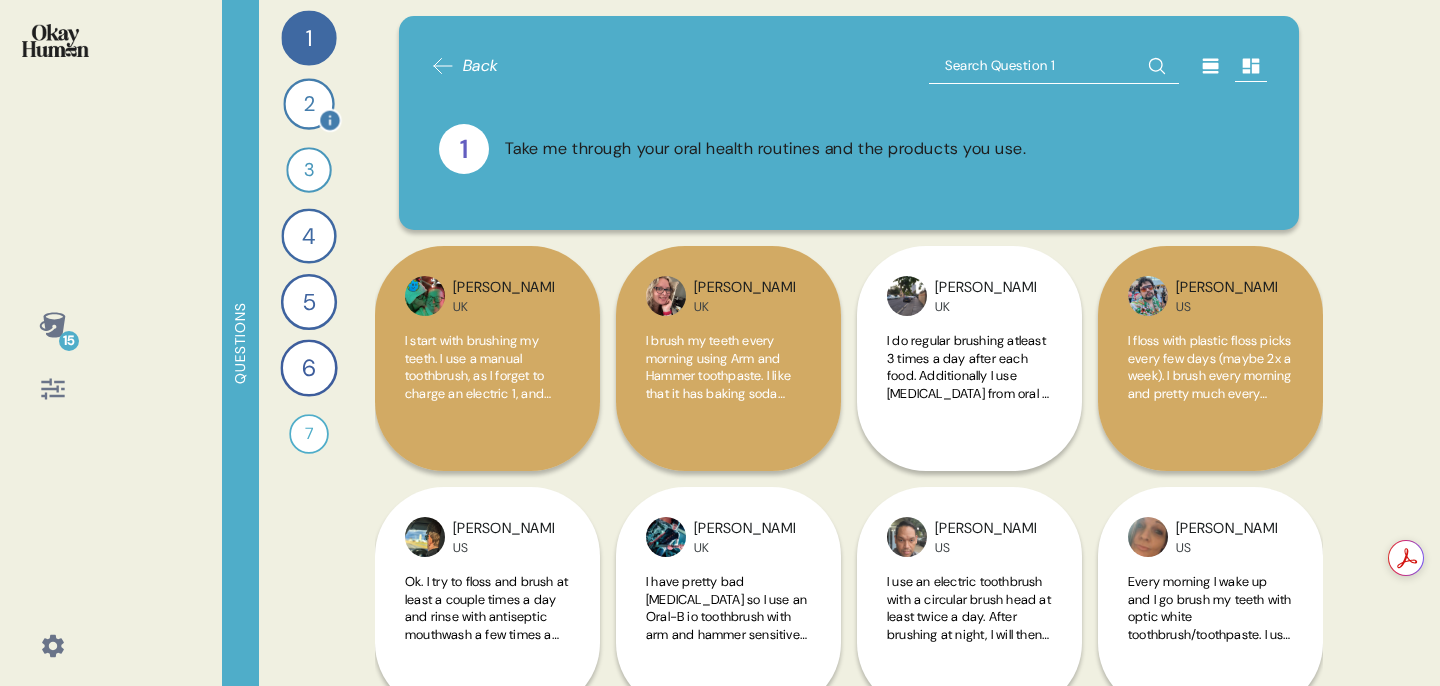click on "2" at bounding box center (308, 103) 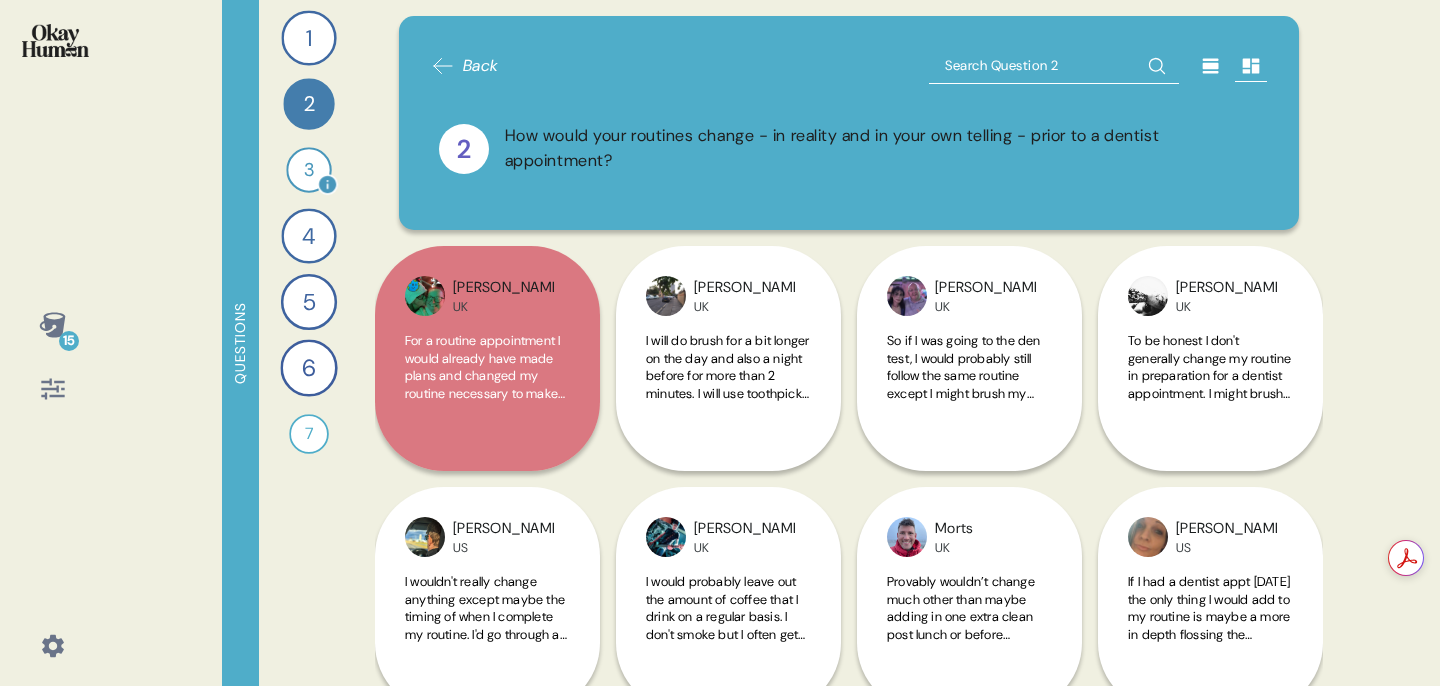 click on "3" at bounding box center (308, 169) 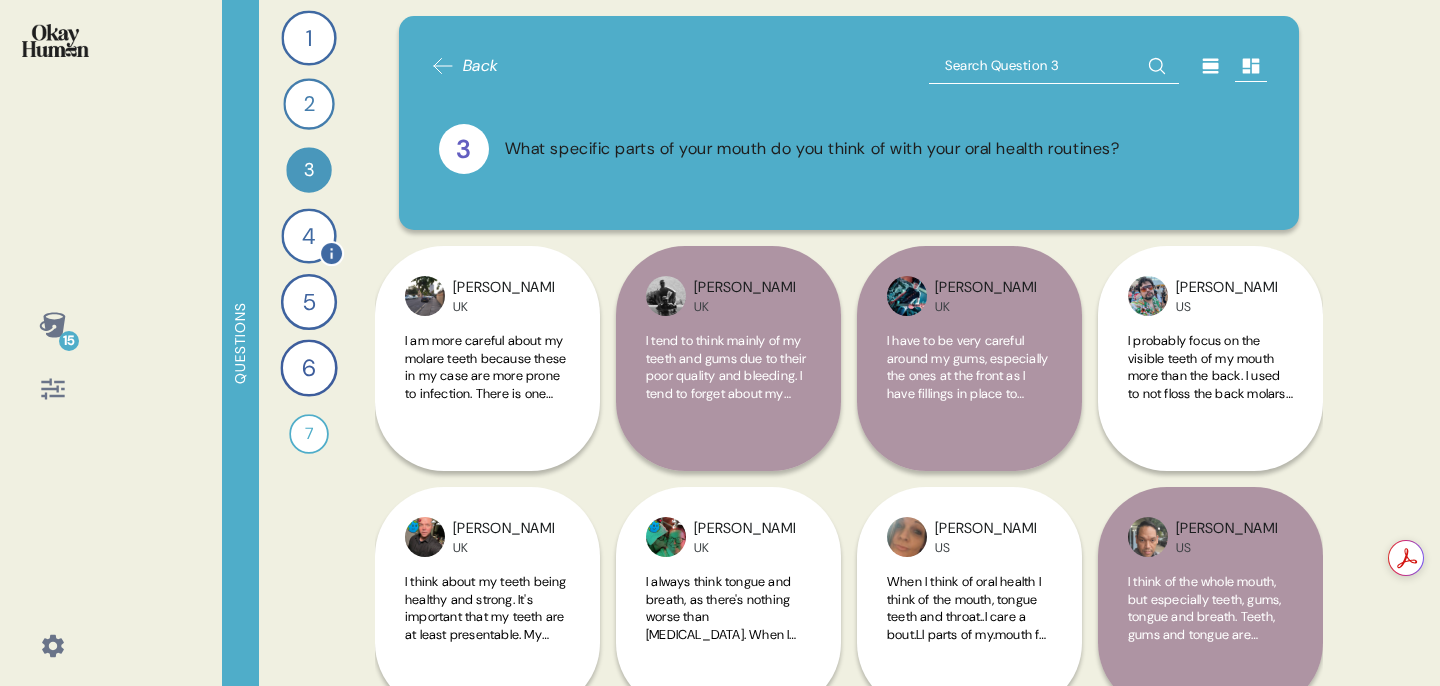 click on "4" at bounding box center (308, 235) 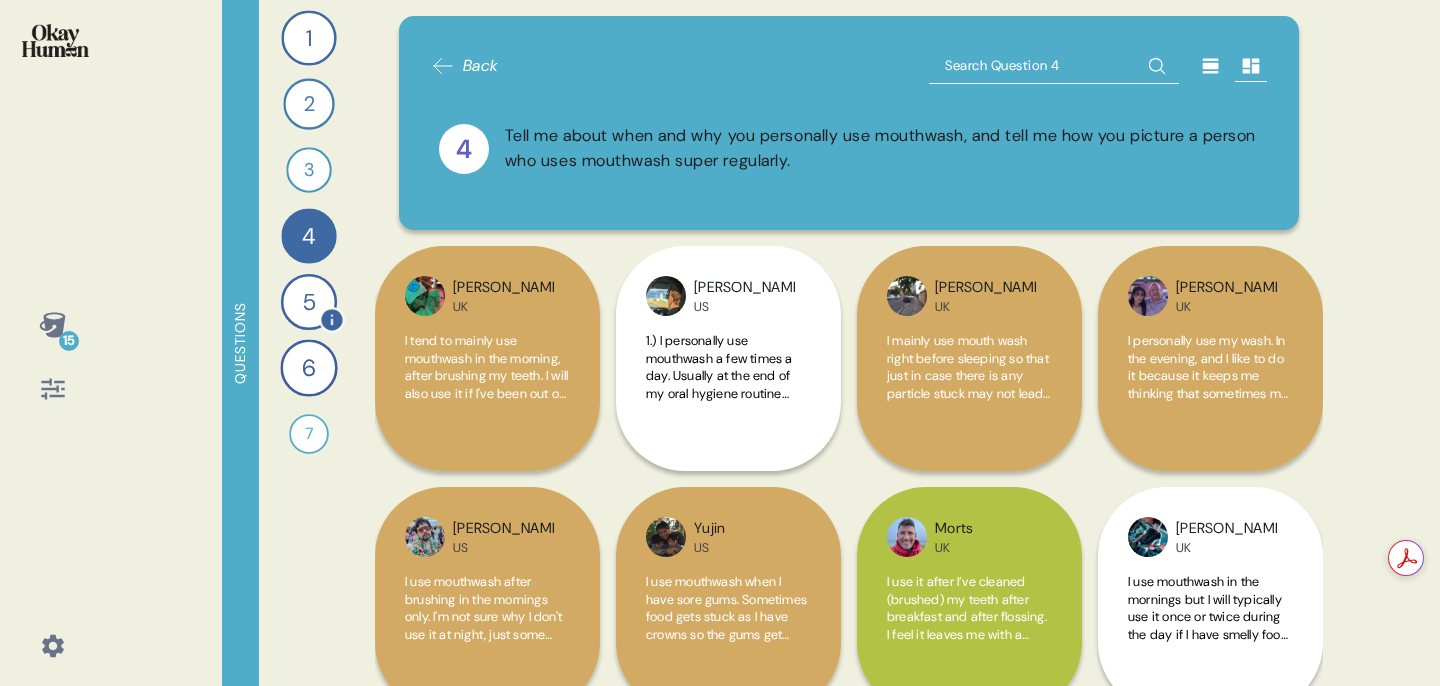 click on "5" at bounding box center [309, 302] 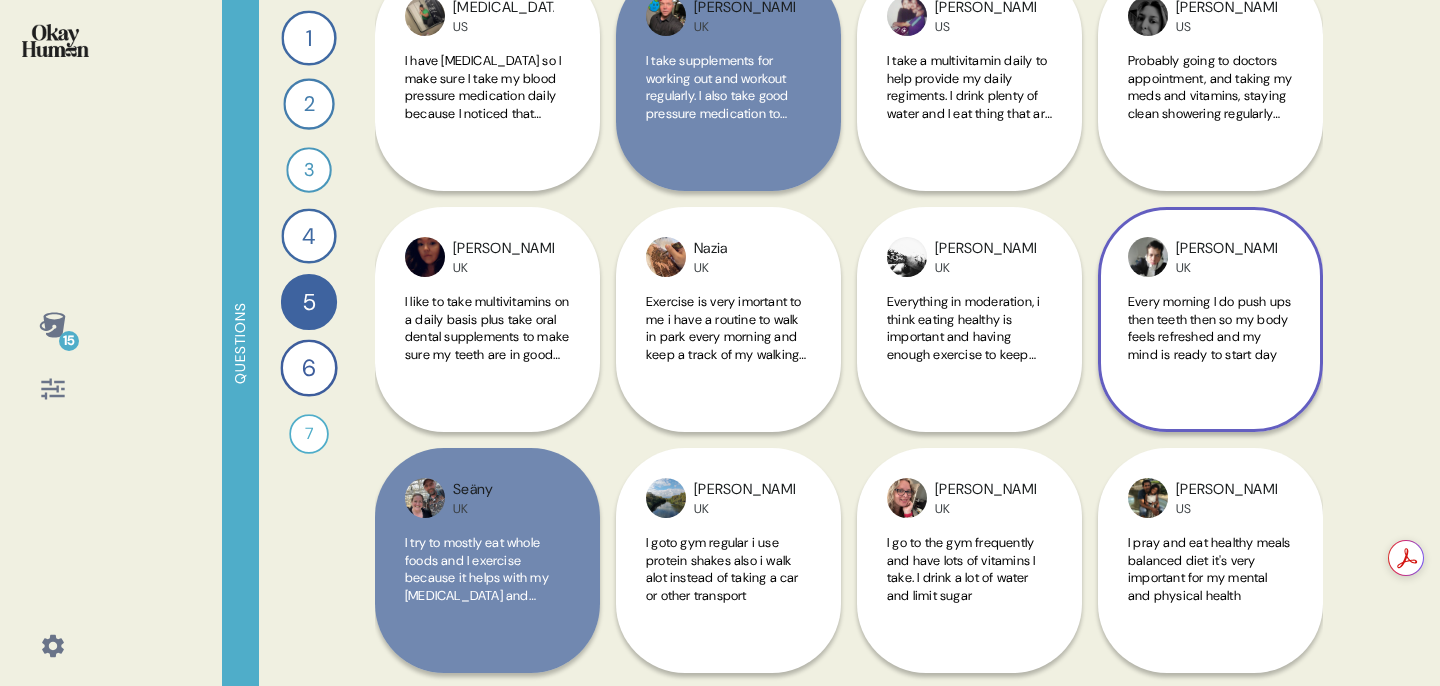scroll, scrollTop: 1486, scrollLeft: 0, axis: vertical 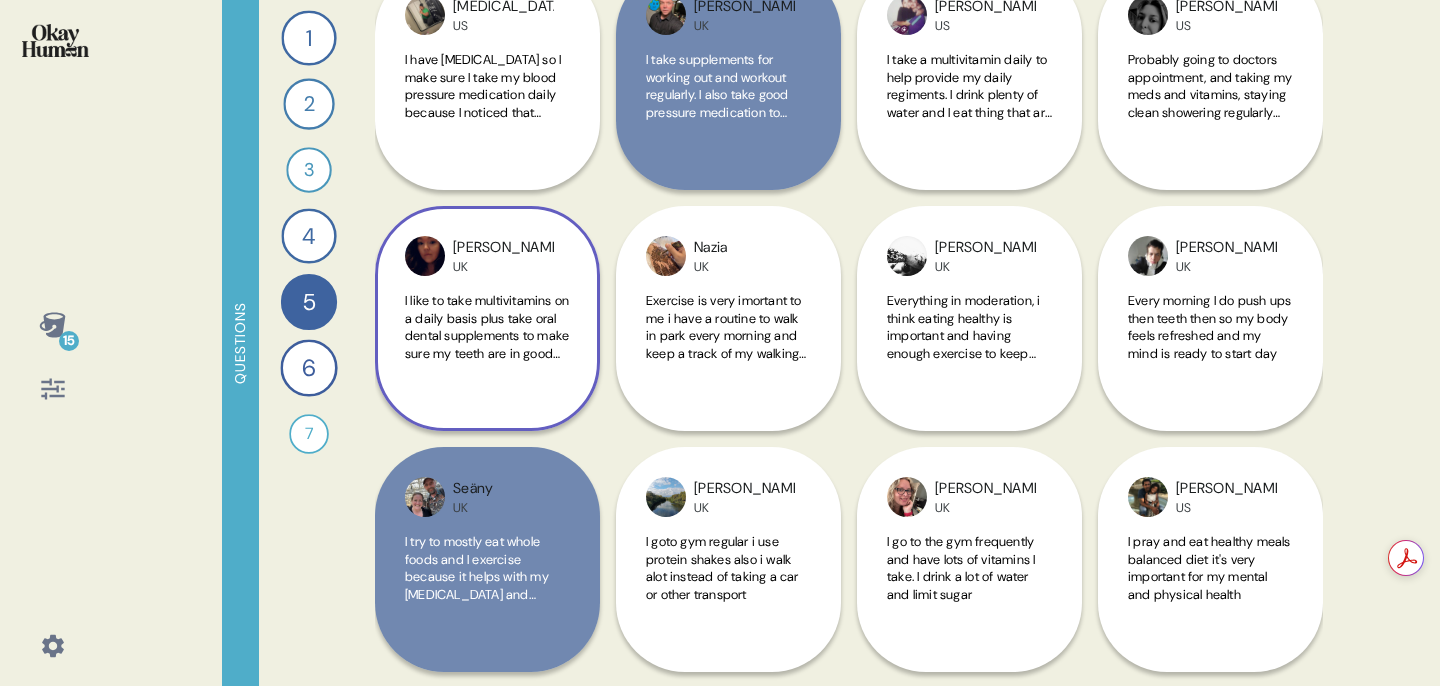 click on "I like to take multivitamins on a daily basis plus take oral dental supplements to make sure my teeth are in good shape" at bounding box center (487, 335) 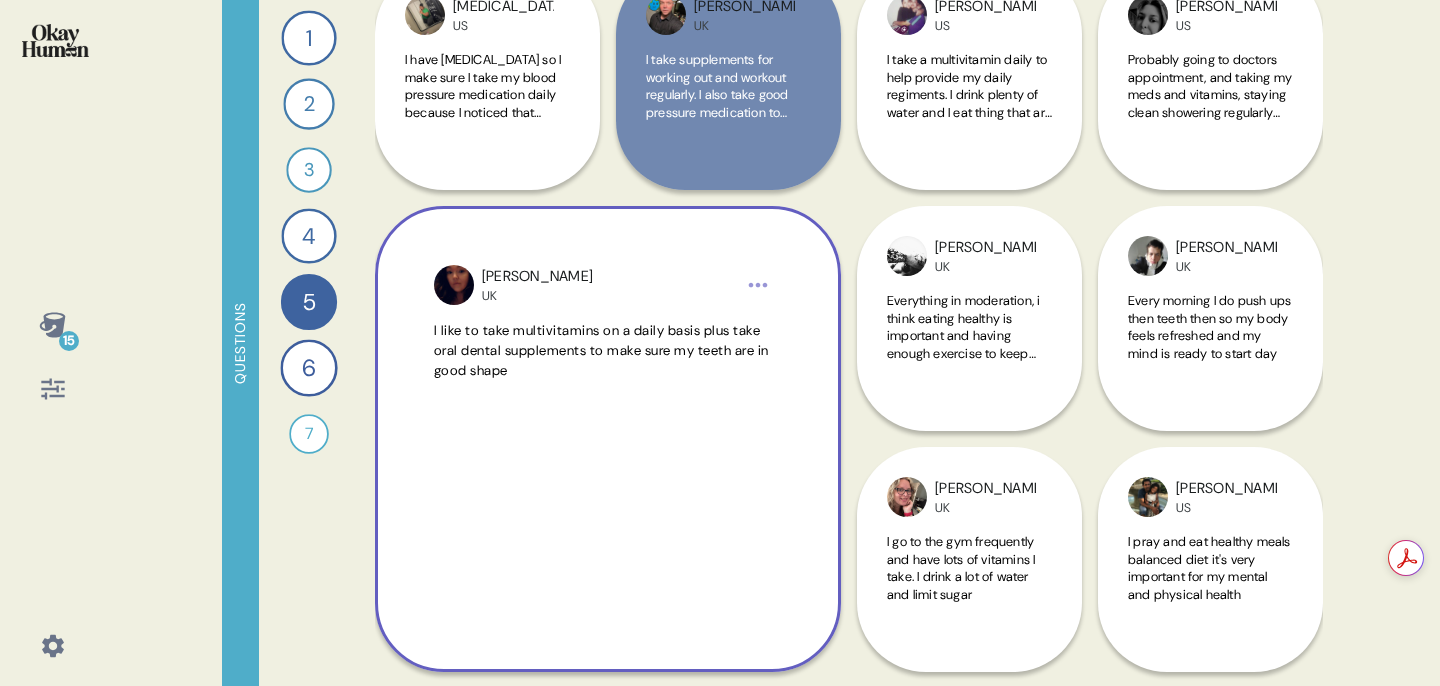 click on "I like to take multivitamins on a daily basis plus take oral dental supplements to make sure my teeth are in good shape" at bounding box center [601, 351] 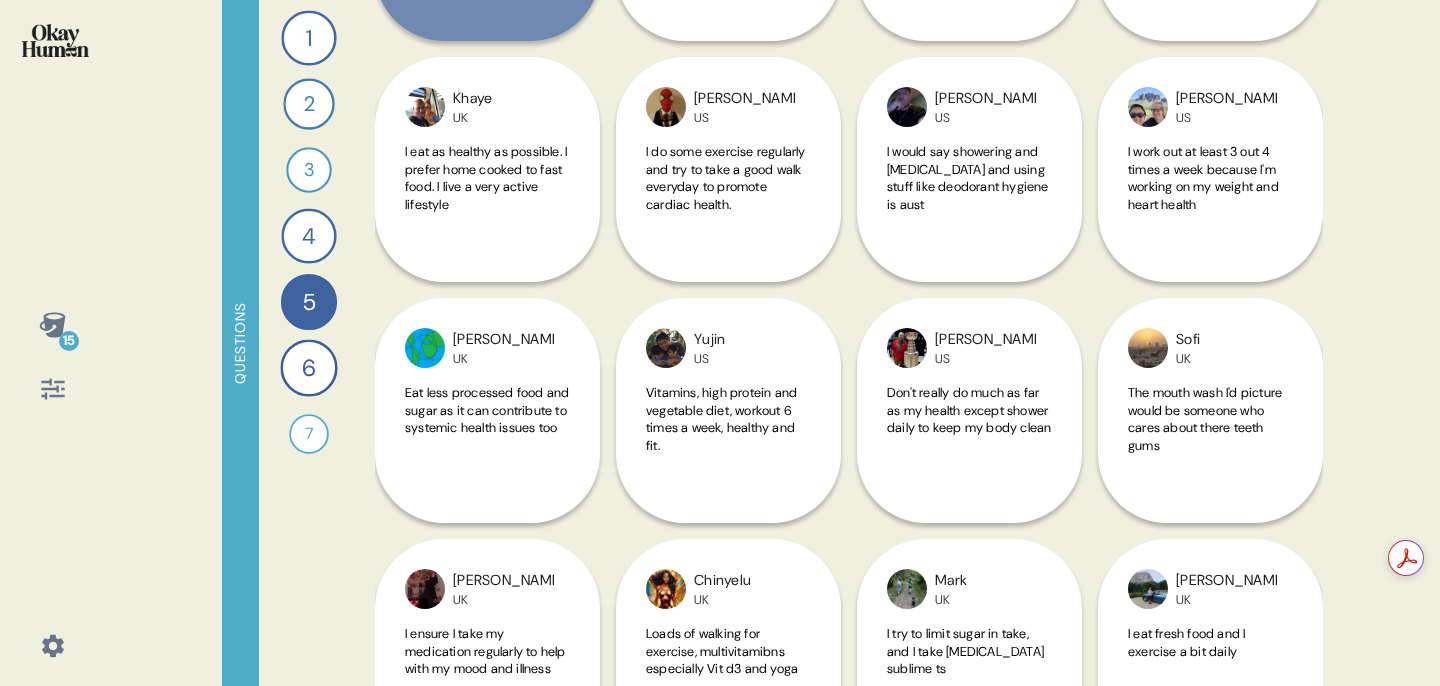 scroll, scrollTop: 1496, scrollLeft: 0, axis: vertical 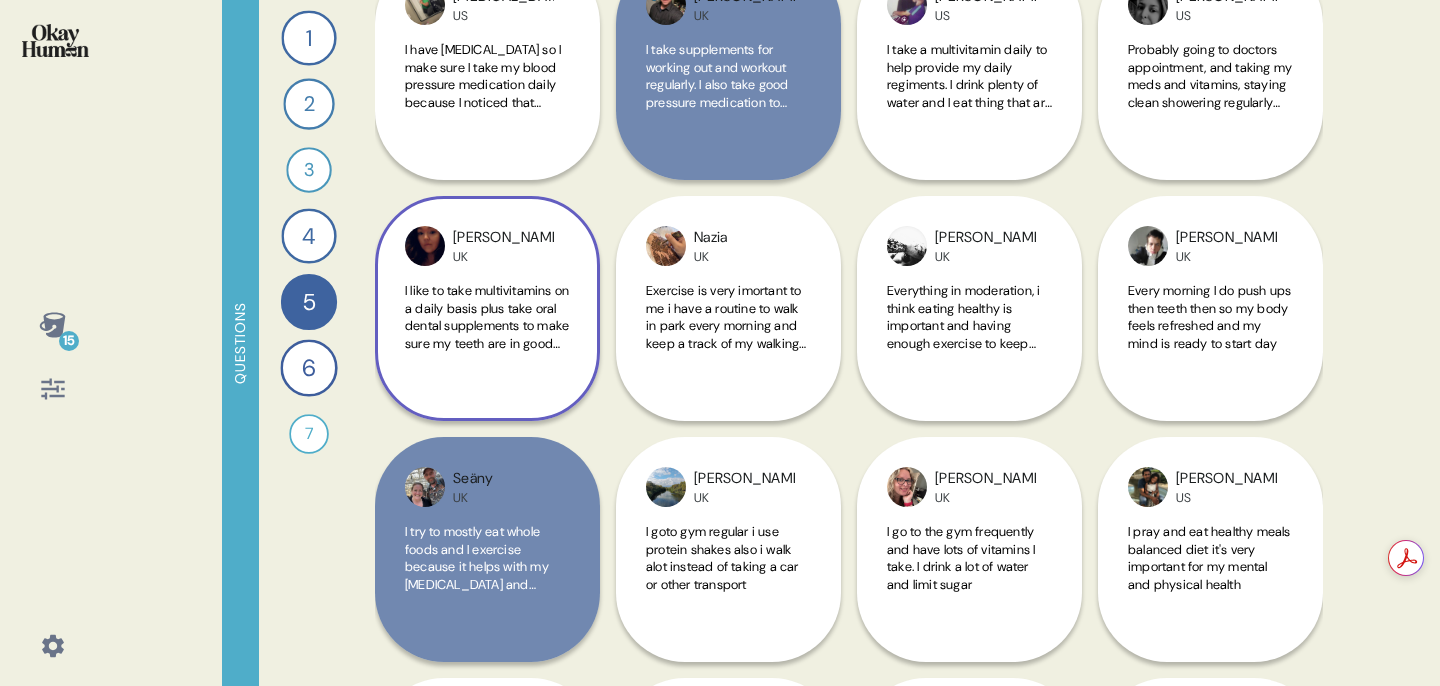 click on "I like to take multivitamins on a daily basis plus take oral dental supplements to make sure my teeth are in good shape" at bounding box center (487, 328) 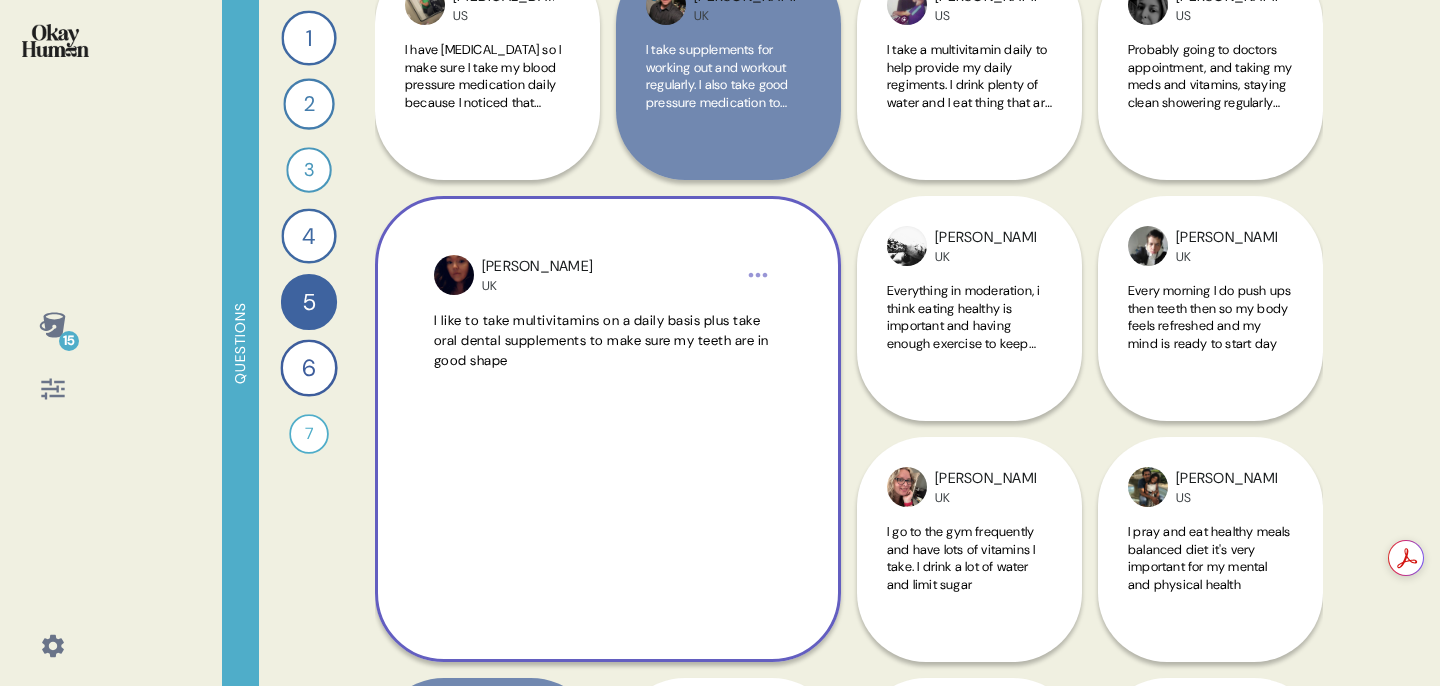 click on "I like to take multivitamins on a daily basis plus take oral dental supplements to make sure my teeth are in good shape" at bounding box center (601, 341) 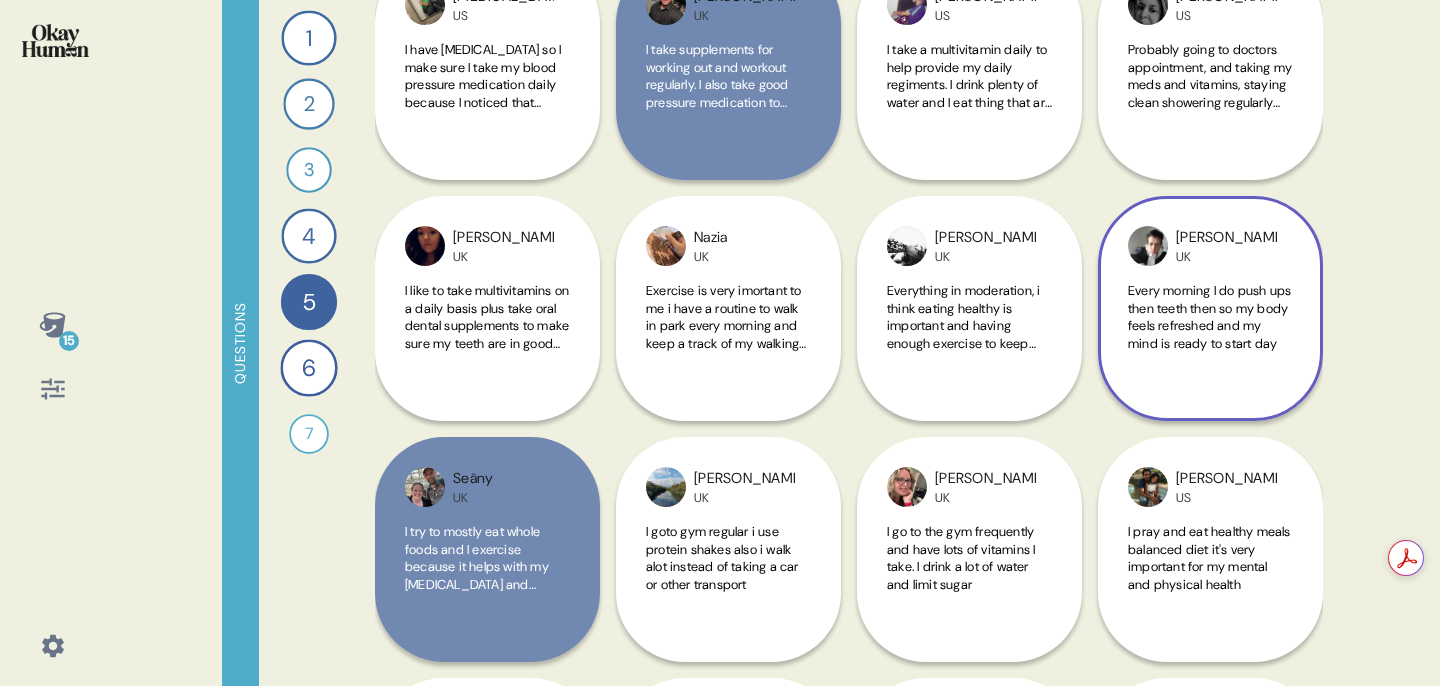 click on "[PERSON_NAME] UK Every morning I do push ups then teeth then  so my body feels refreshed and my mind is ready to start day" at bounding box center [1210, 308] 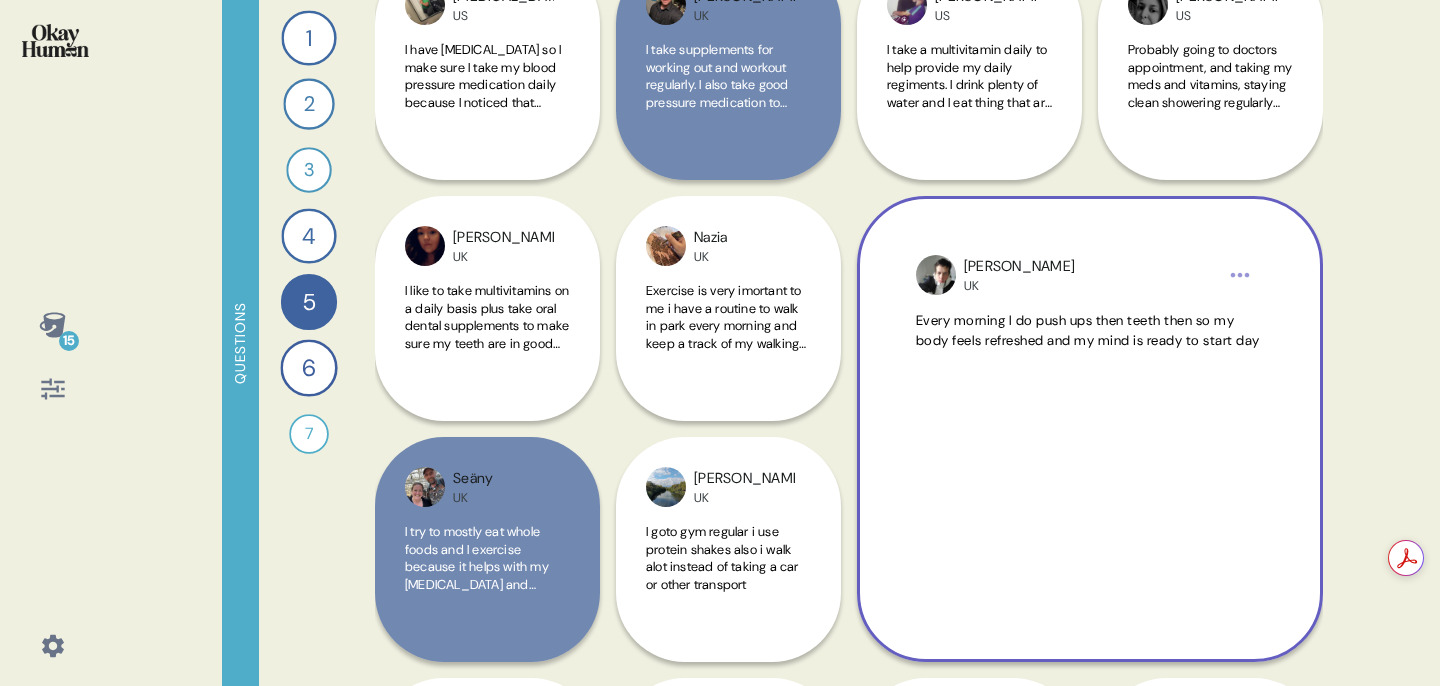 click on "Every morning I do push ups then teeth then  so my body feels refreshed and my mind is ready to start day" at bounding box center [1088, 330] 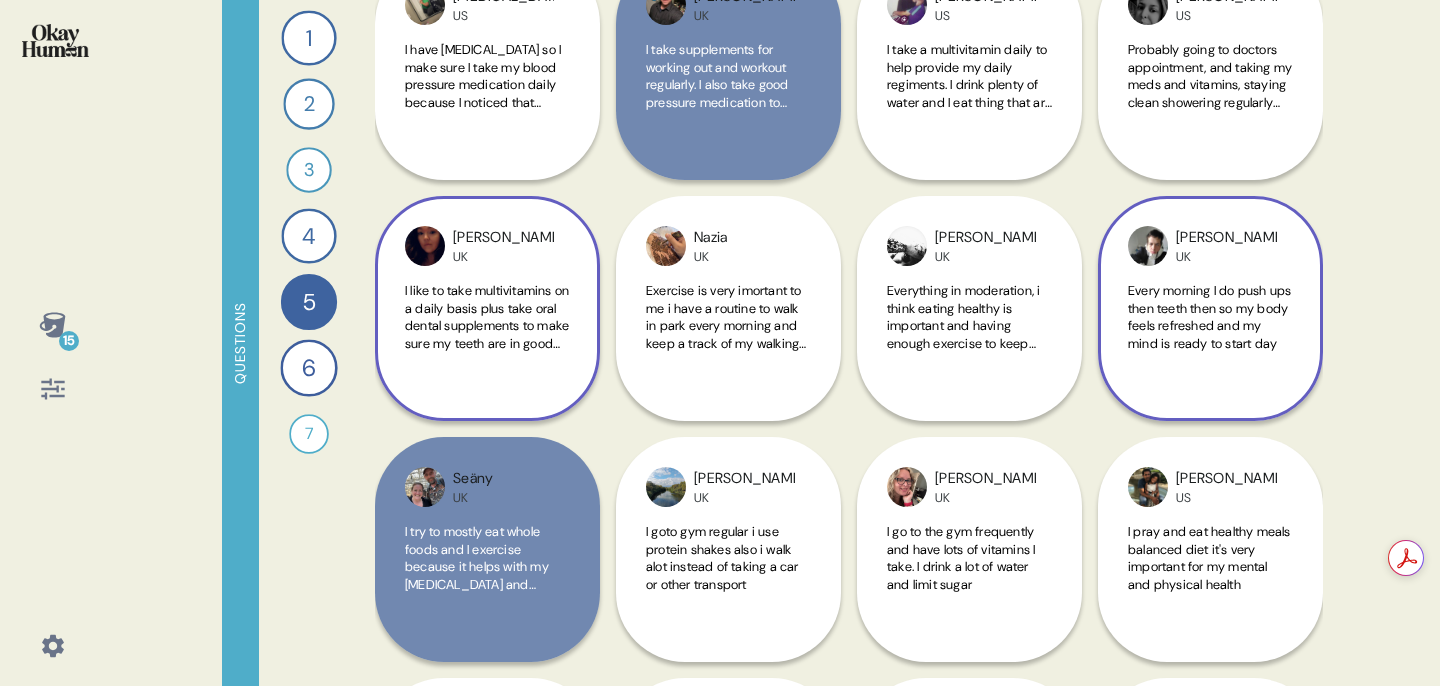 click on "I like to take multivitamins on a daily basis plus take oral dental supplements to make sure my teeth are in good shape" at bounding box center (487, 325) 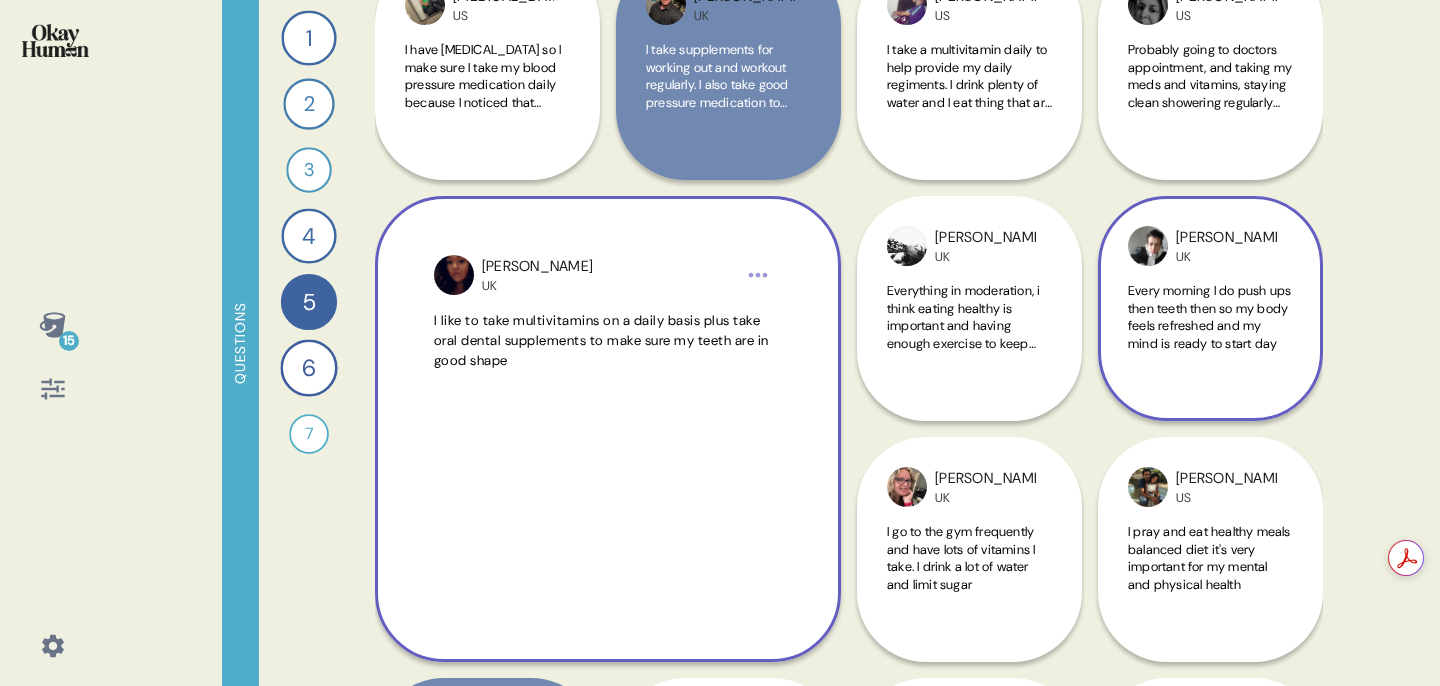 click on "[PERSON_NAME] UK I like to take multivitamins on a daily basis plus take oral dental supplements to make sure my teeth are in good shape" at bounding box center [608, 429] 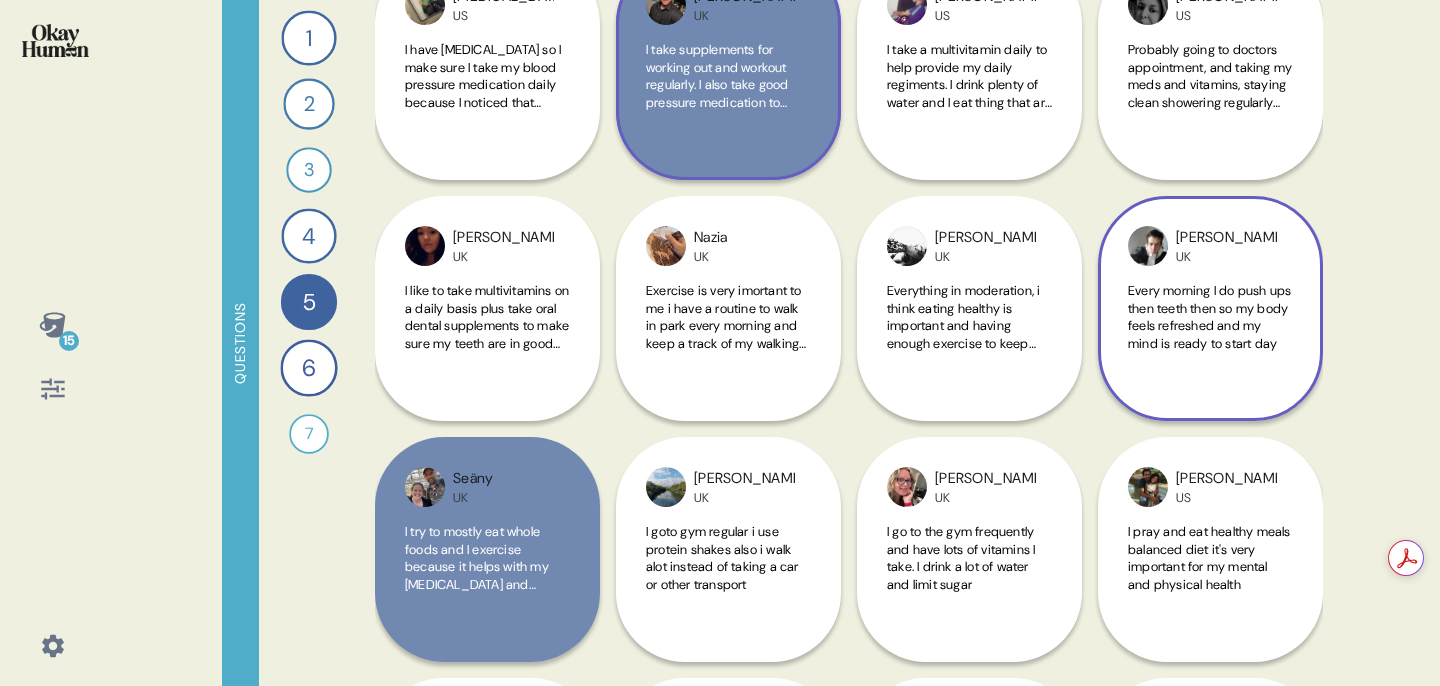 scroll, scrollTop: 2219, scrollLeft: 0, axis: vertical 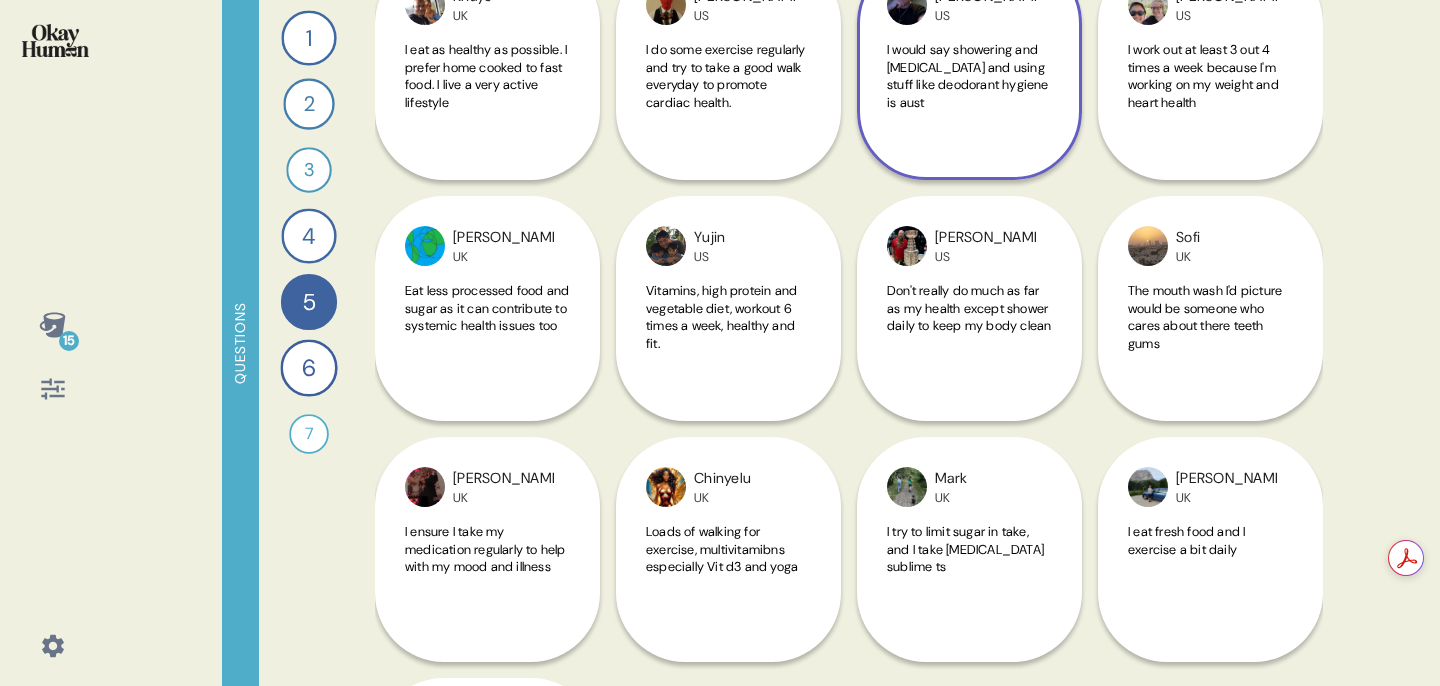 click on "I would say showering and [MEDICAL_DATA] and using stuff like deodorant hygiene is aust" at bounding box center (968, 76) 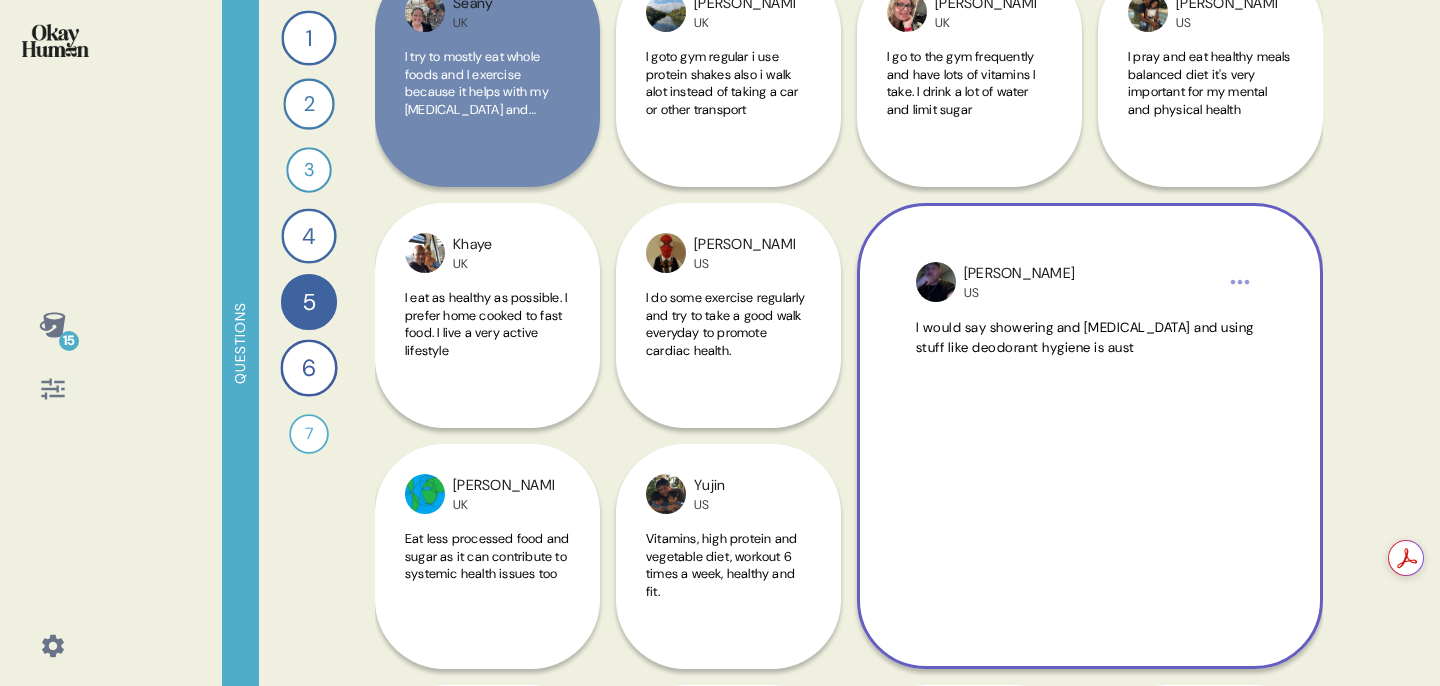 scroll, scrollTop: 1972, scrollLeft: 0, axis: vertical 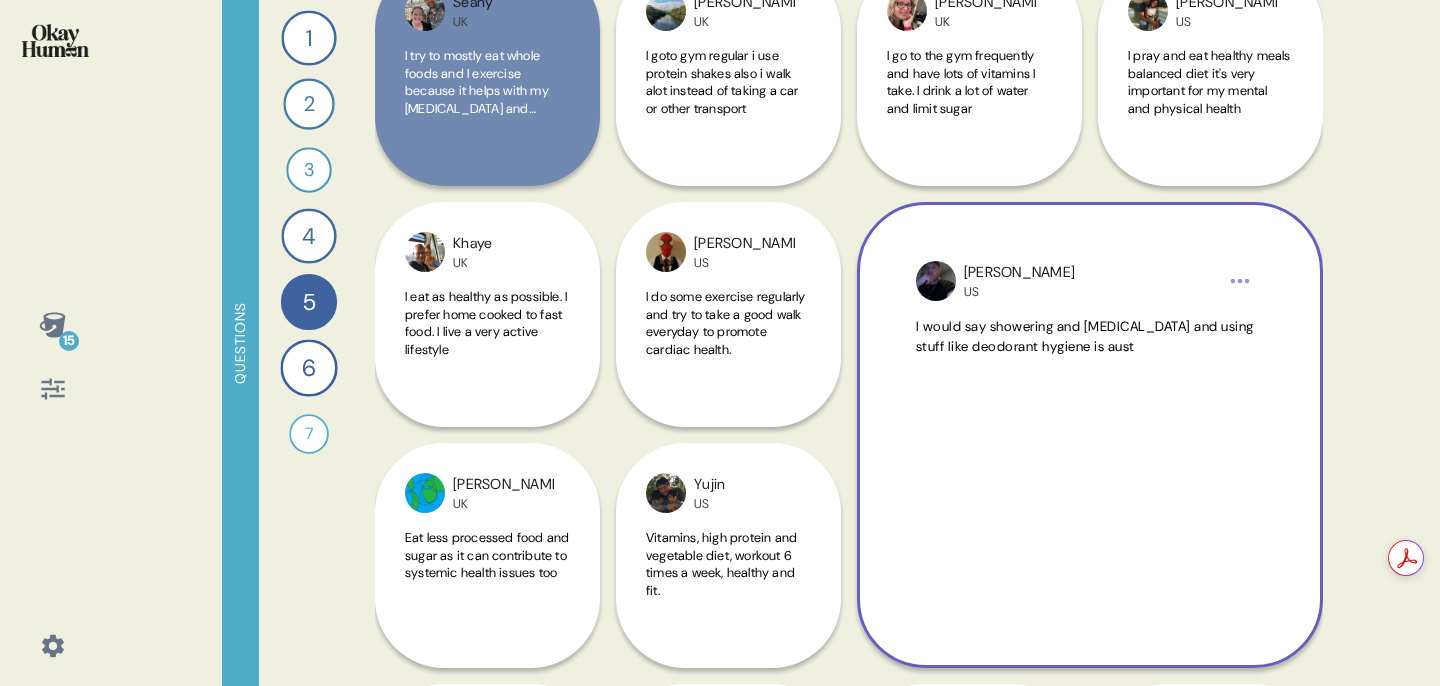 click on "[PERSON_NAME]" at bounding box center [1090, 281] 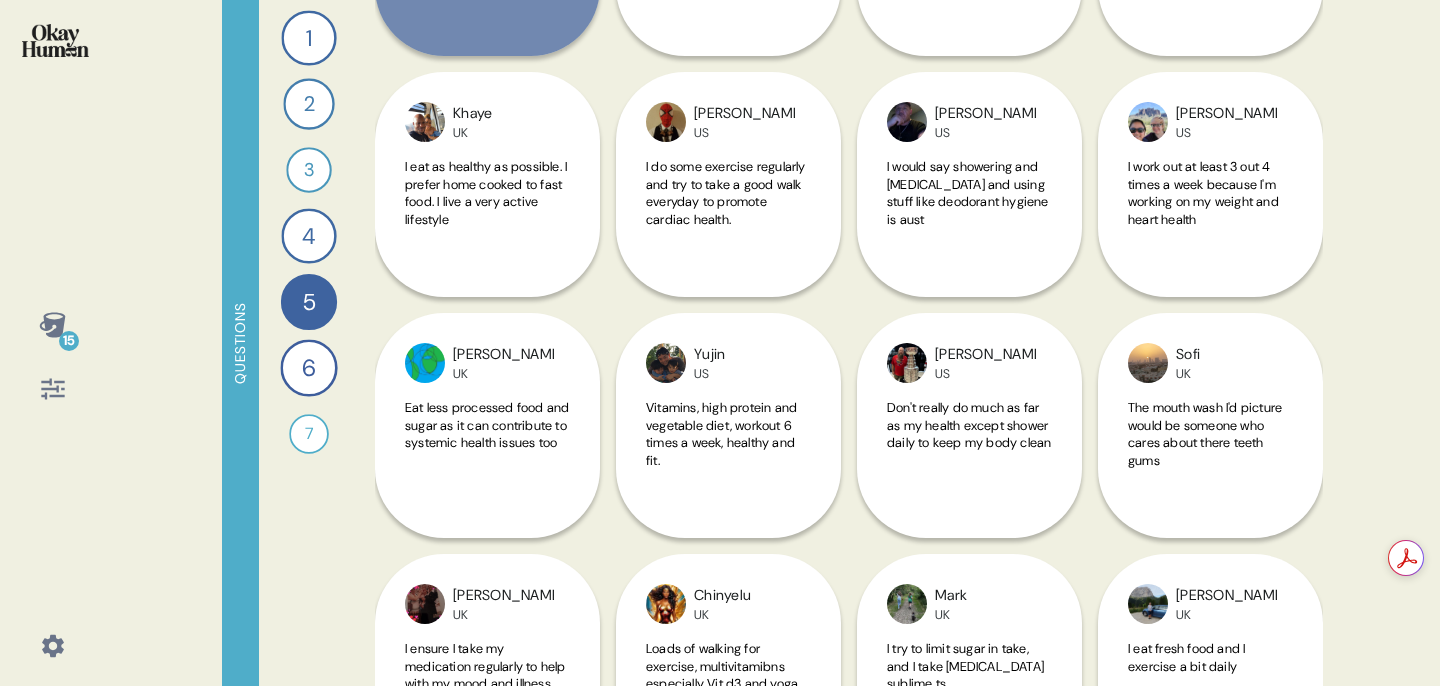 scroll, scrollTop: 2126, scrollLeft: 0, axis: vertical 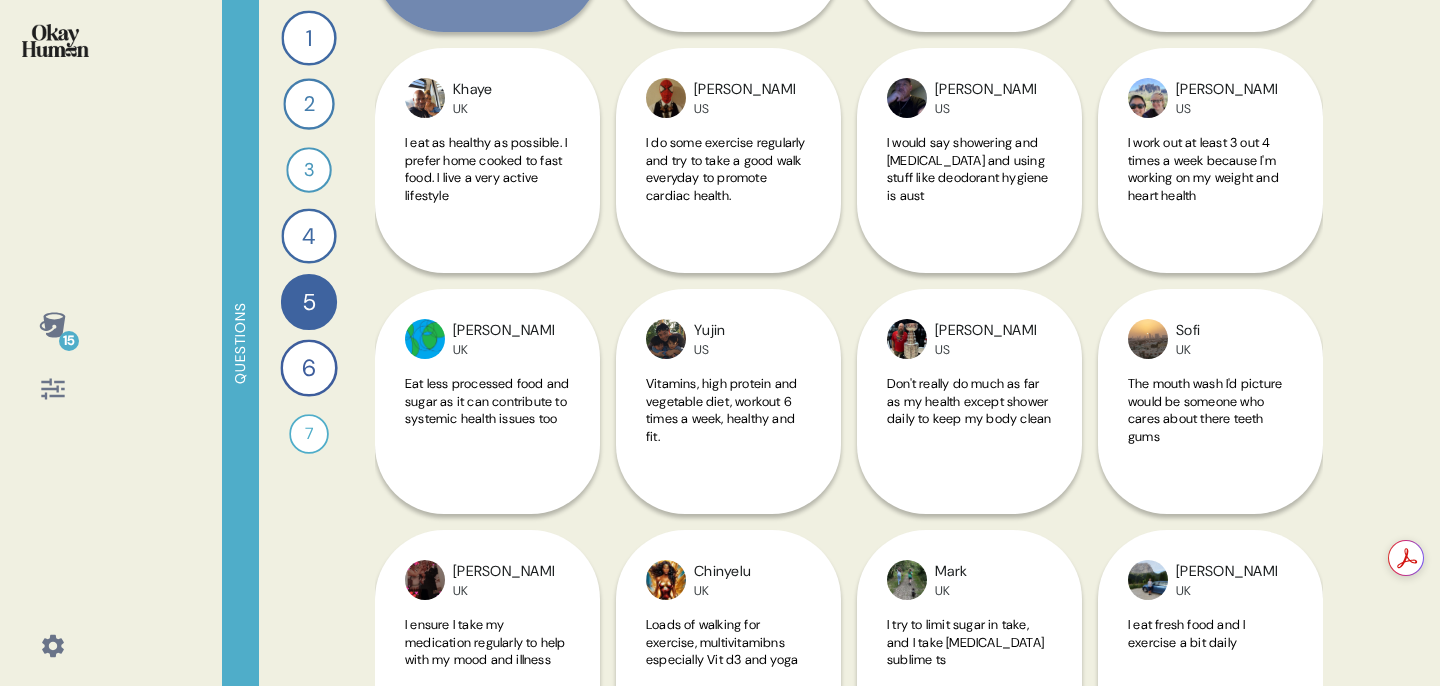 click on "Back 5 Tell me about the one or two most important health and wellness practices you have and how you started them. Seäny UK I try to mostly eat whole foods and I exercise because it helps with my [MEDICAL_DATA] and general wellbeing [PERSON_NAME] I goto gym regular i use protein shakes also i walk alot instead of taking a car or other transport [PERSON_NAME] UK I go to the gym frequently and have lots of vitamins I take. I drink a lot of water and limit sugar [PERSON_NAME] US I pray and eat healthy meals balanced diet it's very important for my mental and physical health Omer UK Eat less processed food and sugar as it can contribute to systemic health issues too Yujin US Vitamins, high protein and vegetable diet, workout 6 times a week, healthy and fit. [PERSON_NAME] US Don't really do much as far as my health except shower daily to keep my body clean Sofi UK The mouth wash I'd picture would be someone who cares about there teeth gums Claire UK I ensure I take my medication regularly to help with my mood and illness [PERSON_NAME] [GEOGRAPHIC_DATA] Mark UK" at bounding box center (849, 343) 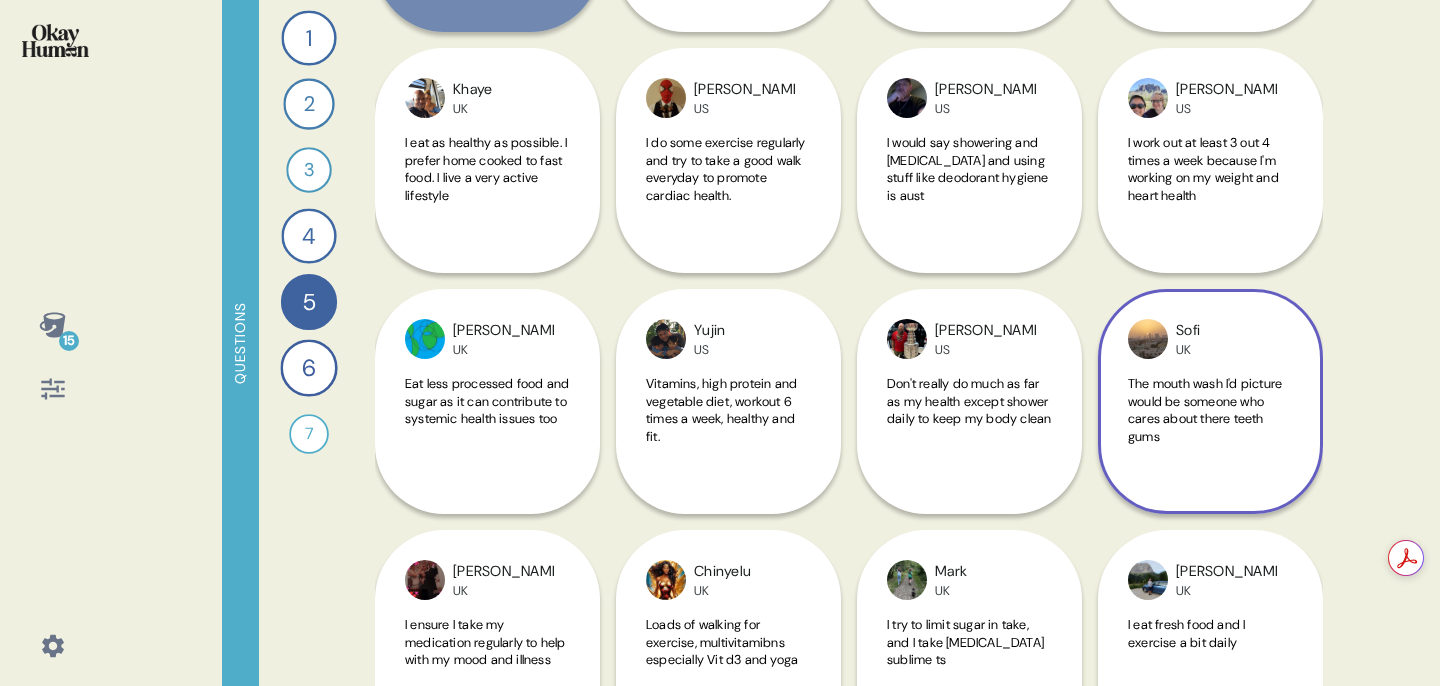 click on "The mouth wash I'd picture would be someone who cares about there teeth gums" at bounding box center [1205, 410] 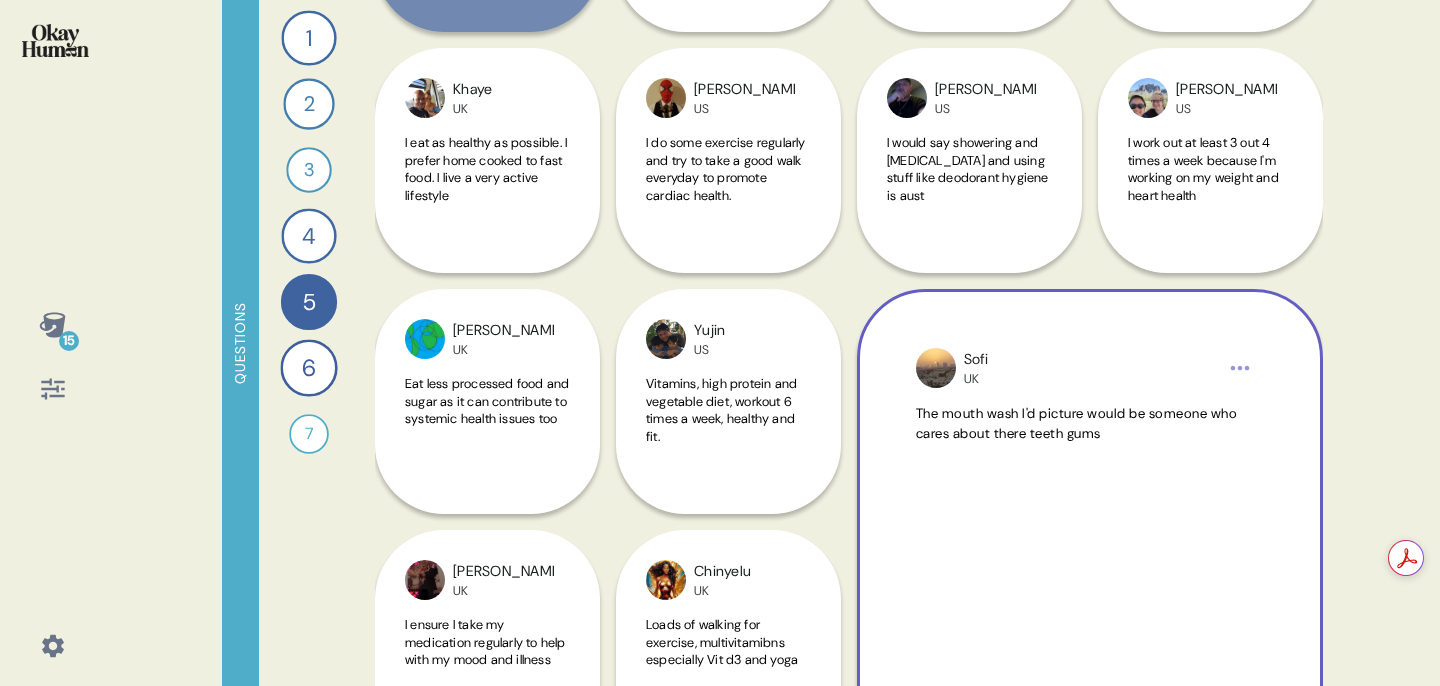 click on "The mouth wash I'd picture would be someone who cares about there teeth gums" at bounding box center [1077, 423] 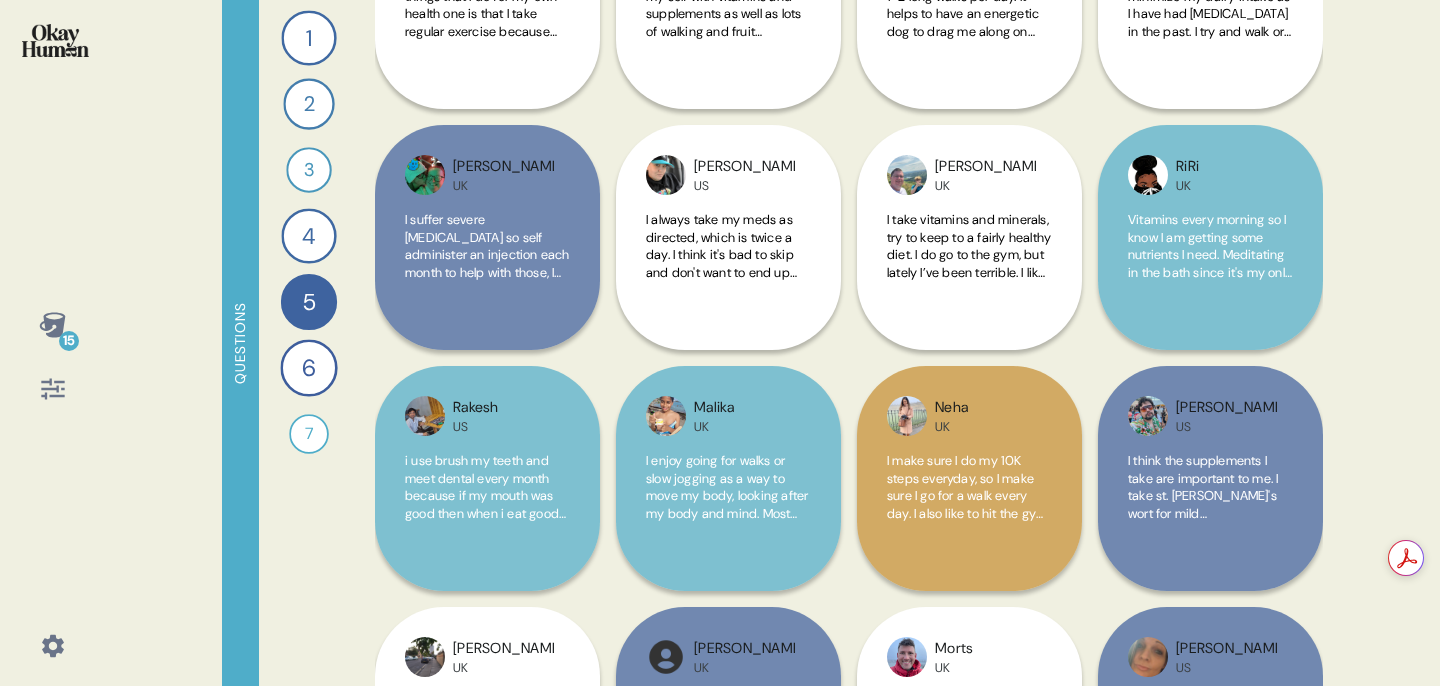 scroll, scrollTop: 0, scrollLeft: 0, axis: both 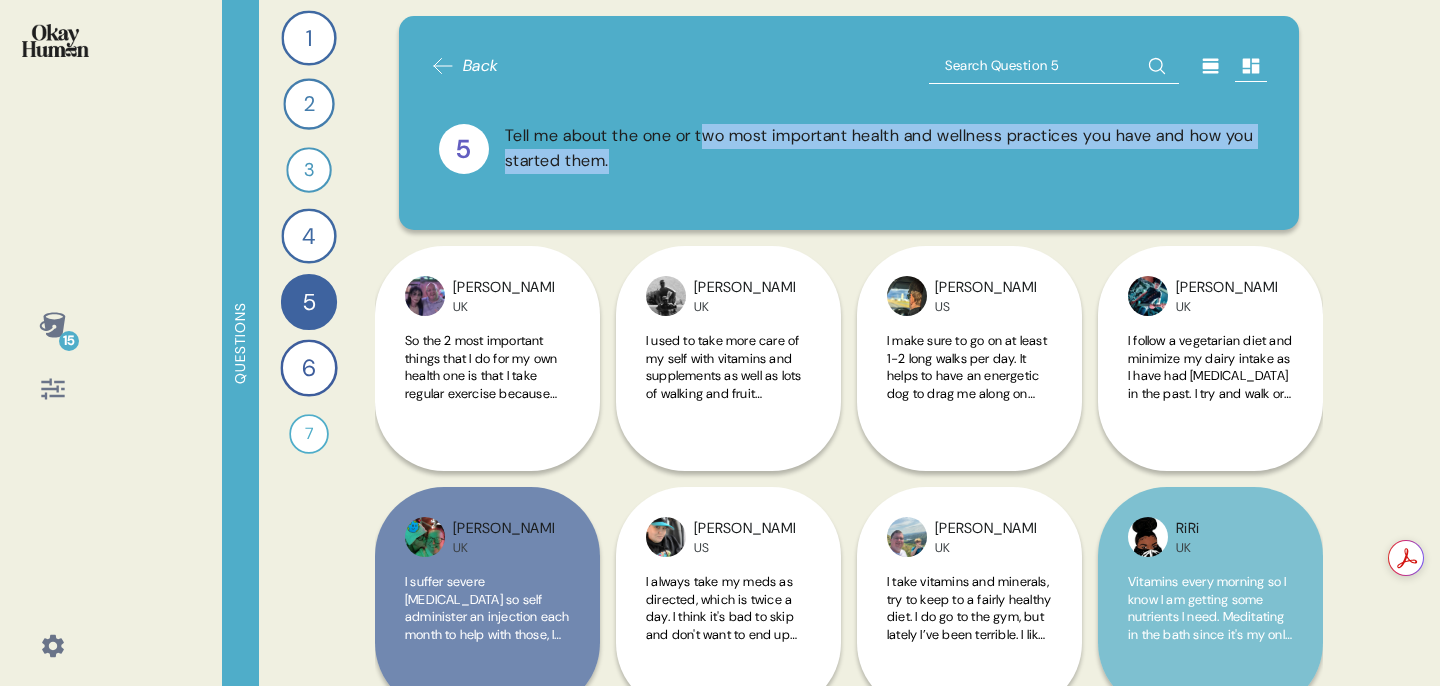 drag, startPoint x: 720, startPoint y: 137, endPoint x: 720, endPoint y: 157, distance: 20 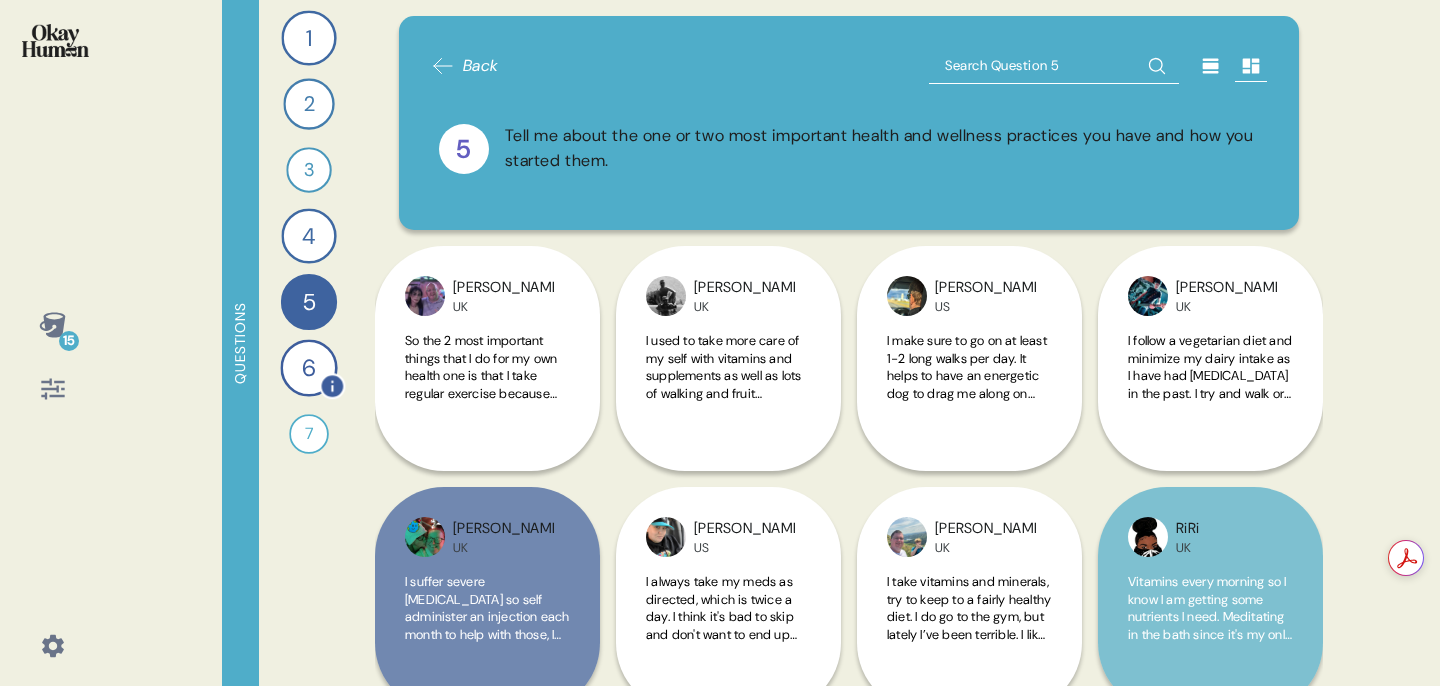 click on "6" at bounding box center (308, 367) 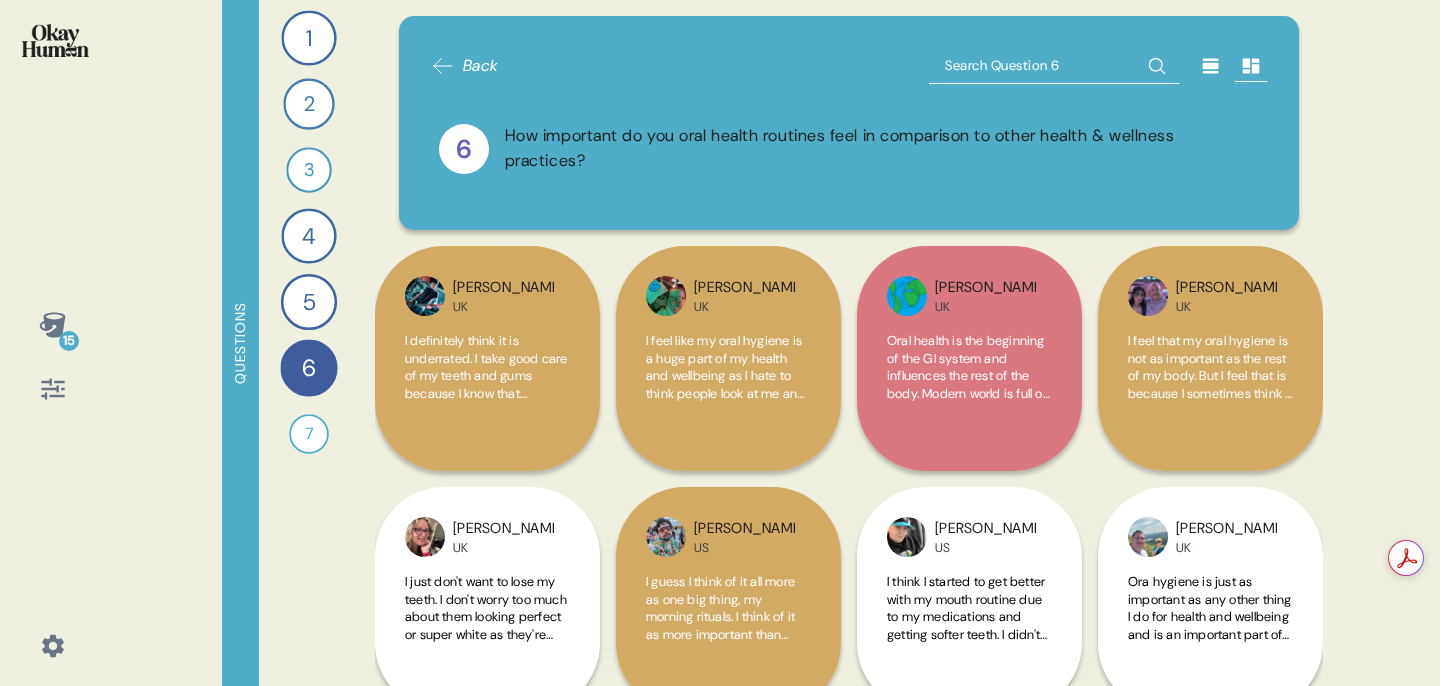 click at bounding box center [1054, 66] 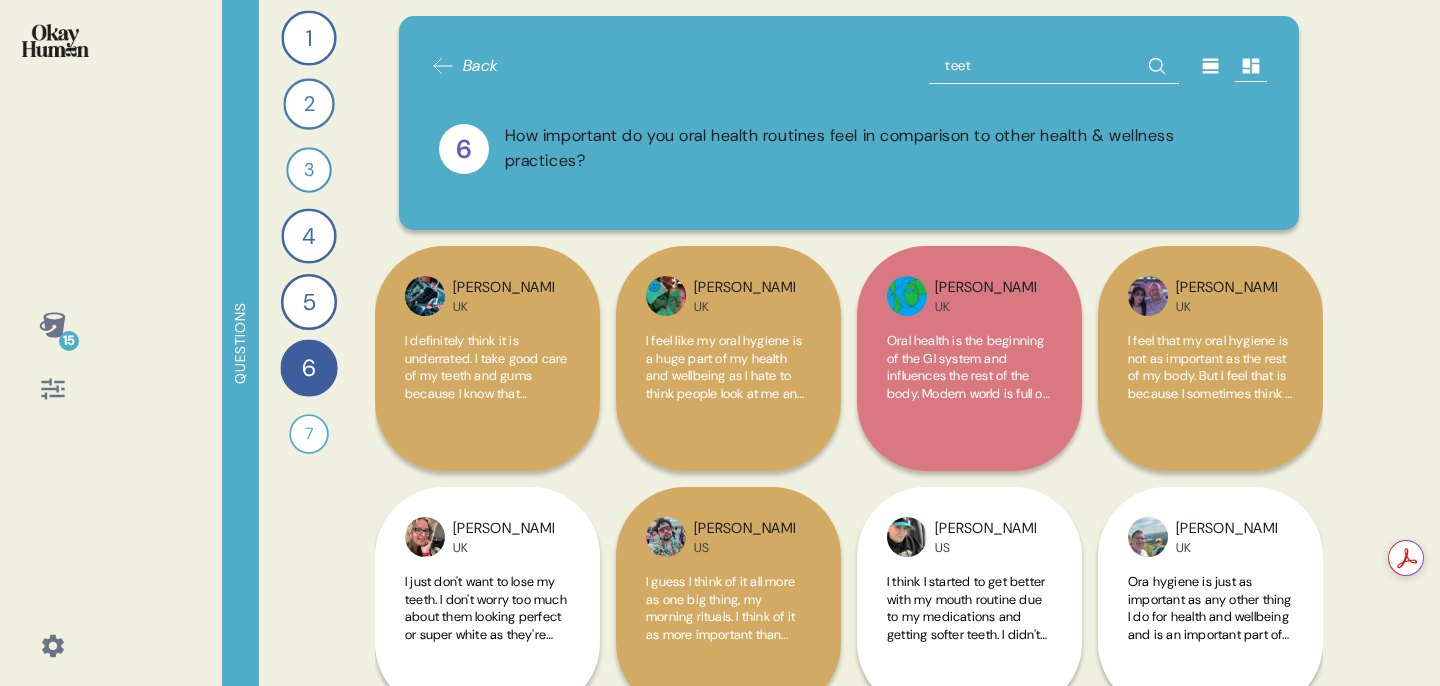 type on "teeth" 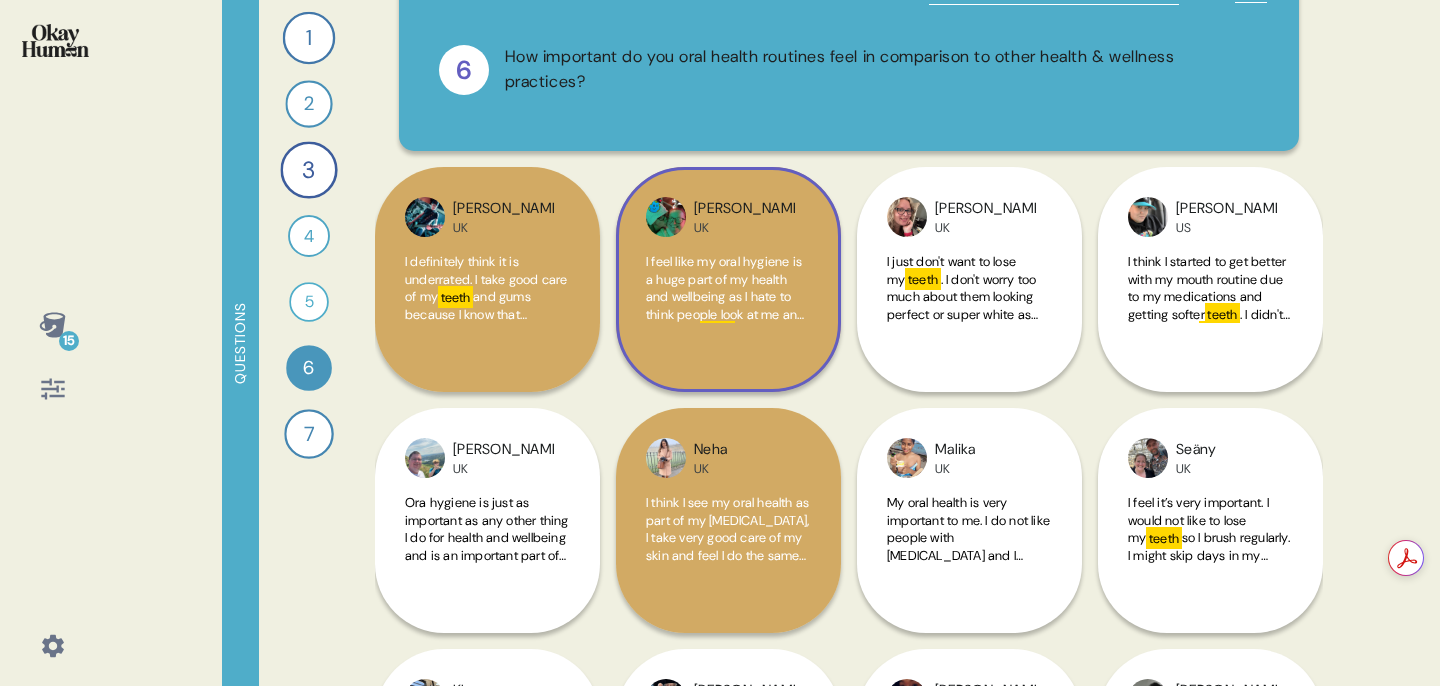 scroll, scrollTop: 187, scrollLeft: 0, axis: vertical 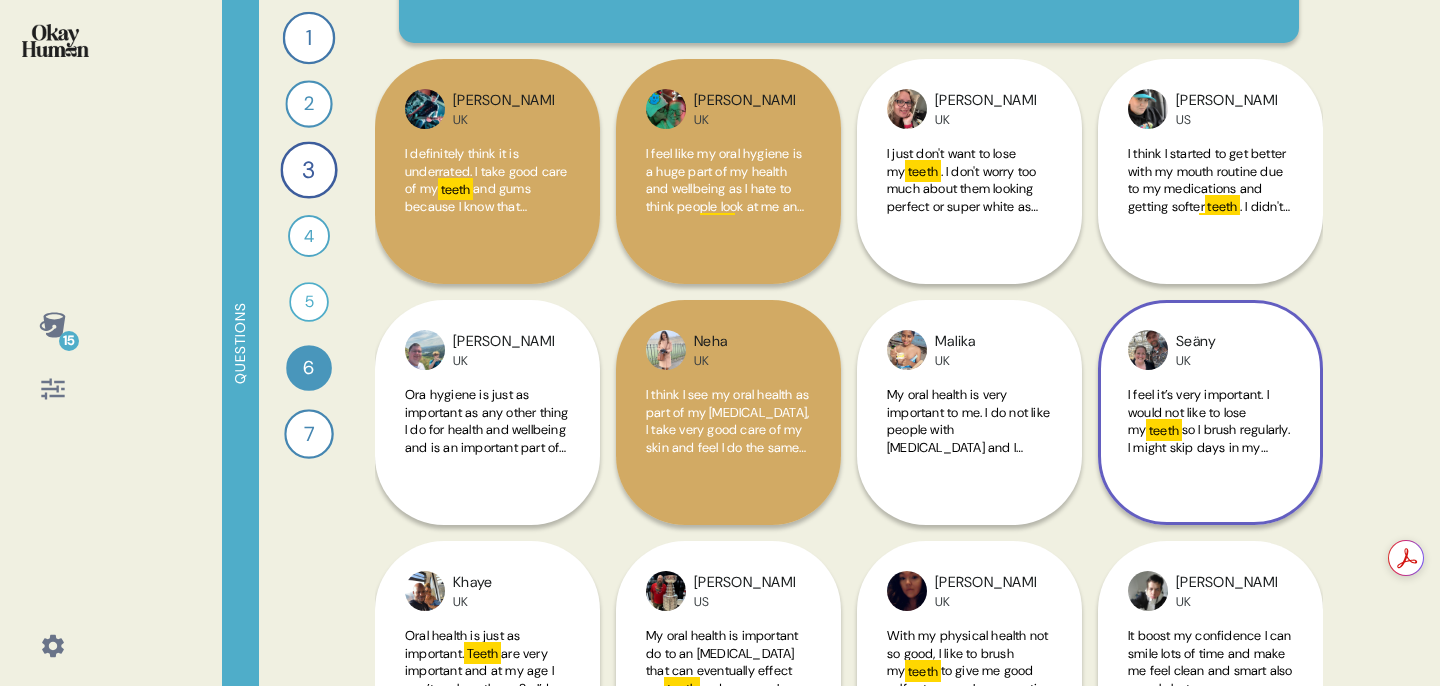 click on "teeth" at bounding box center [1163, 430] 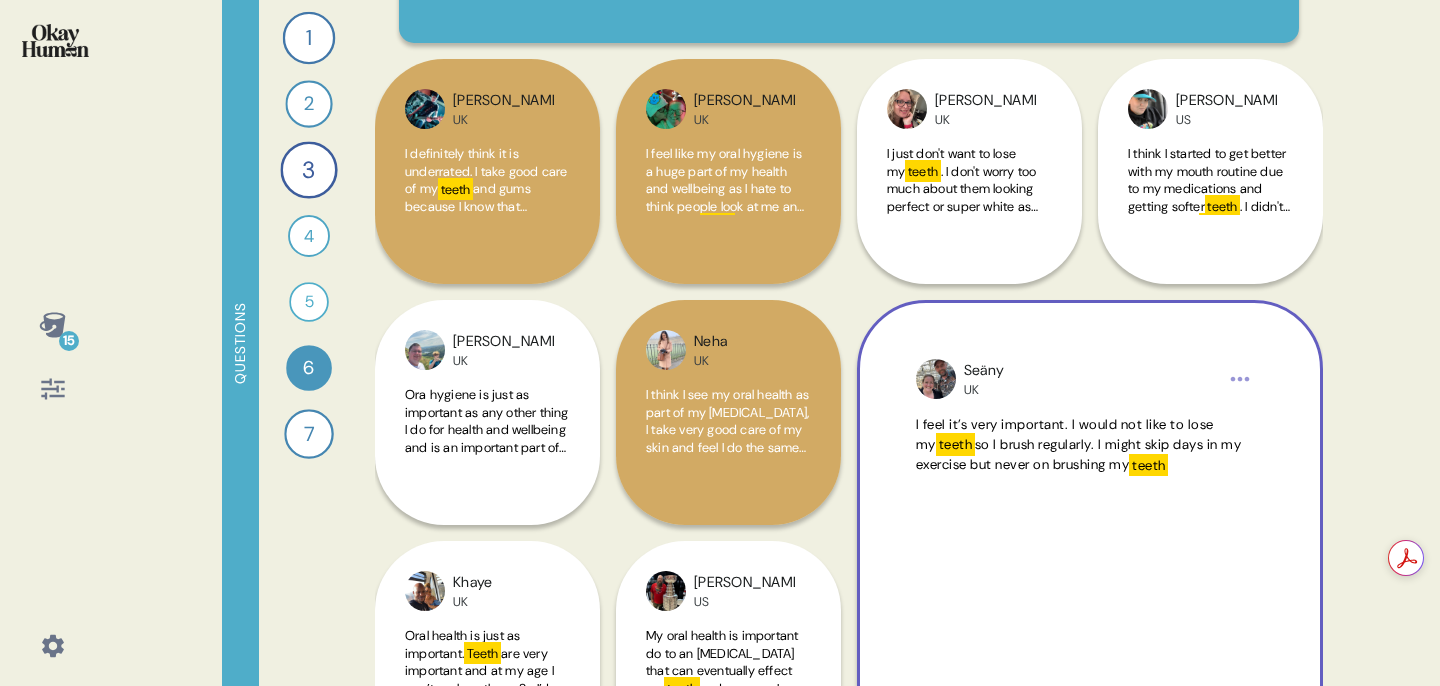 click on "Seäny UK I feel it’s very important. I would not like to lose my  teeth  so I brush regularly. I might skip days in my exercise but never on brushing my  teeth" at bounding box center [1090, 533] 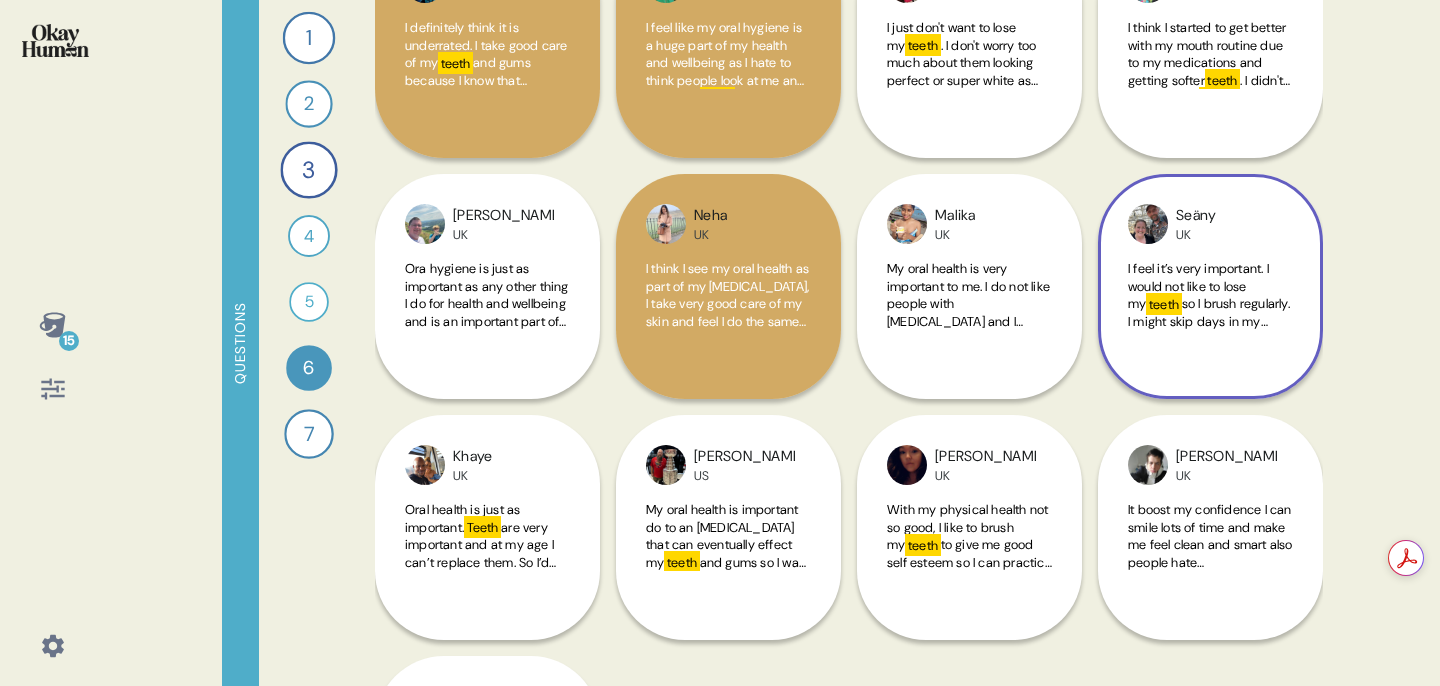 scroll, scrollTop: 315, scrollLeft: 0, axis: vertical 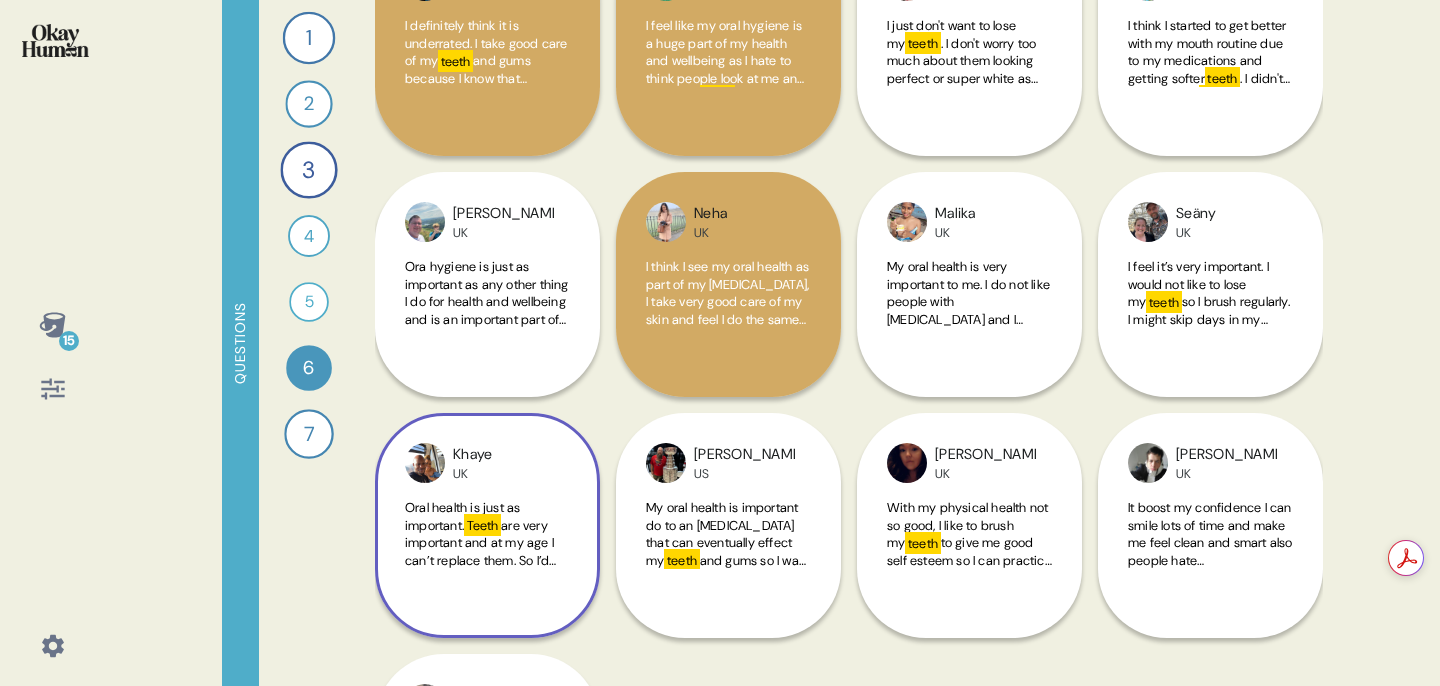 click on "are very important and at my age I can’t replace them. So I’d like them to stay strong for as long as I can" at bounding box center (481, 560) 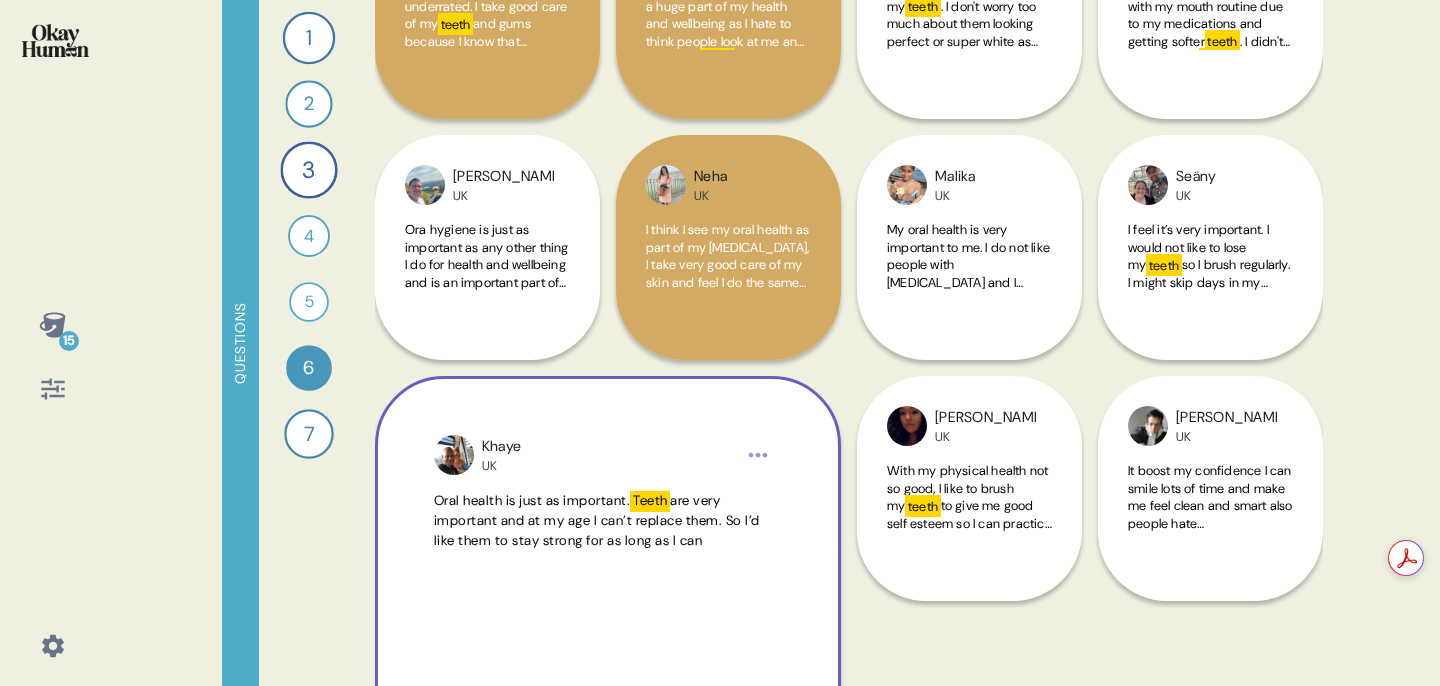 scroll, scrollTop: 353, scrollLeft: 0, axis: vertical 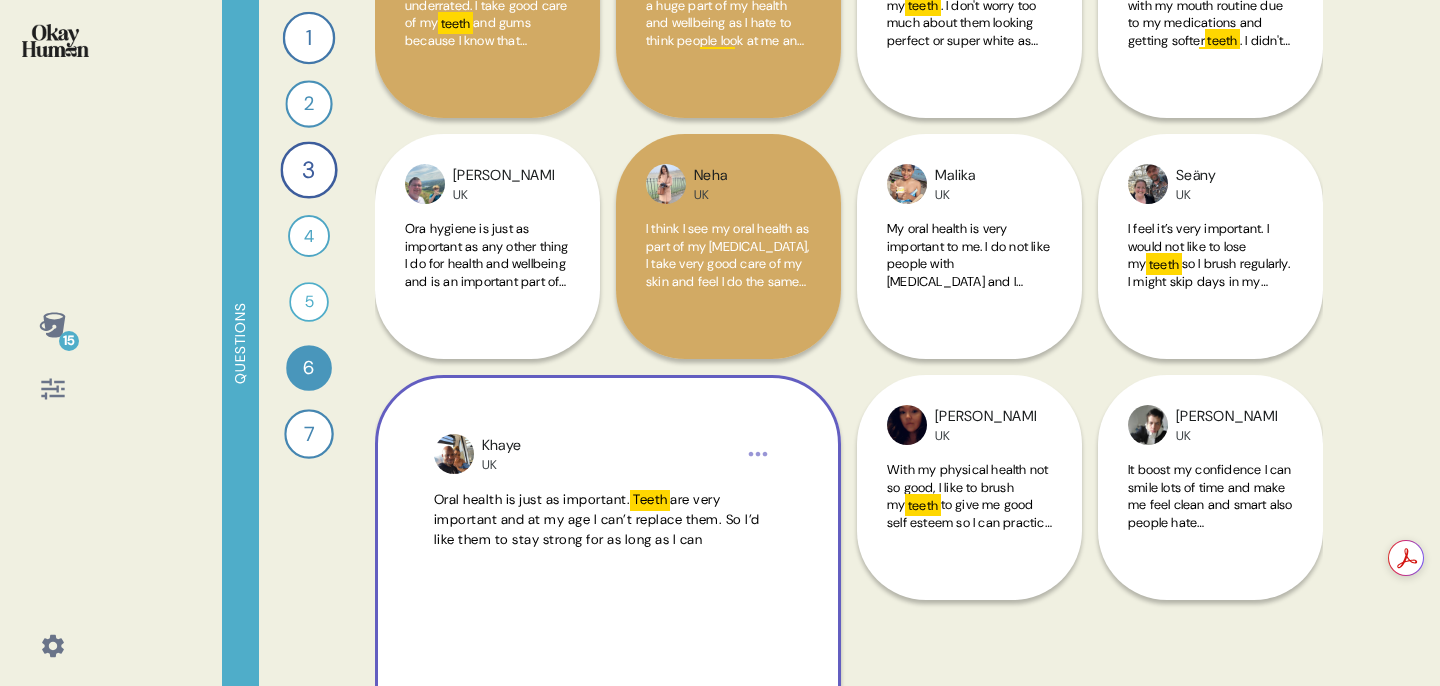 click on "Oral health is just as important.  Teeth  are very important and at my age I can’t replace them. So I’d like them to stay strong for as long as I can" at bounding box center (608, 520) 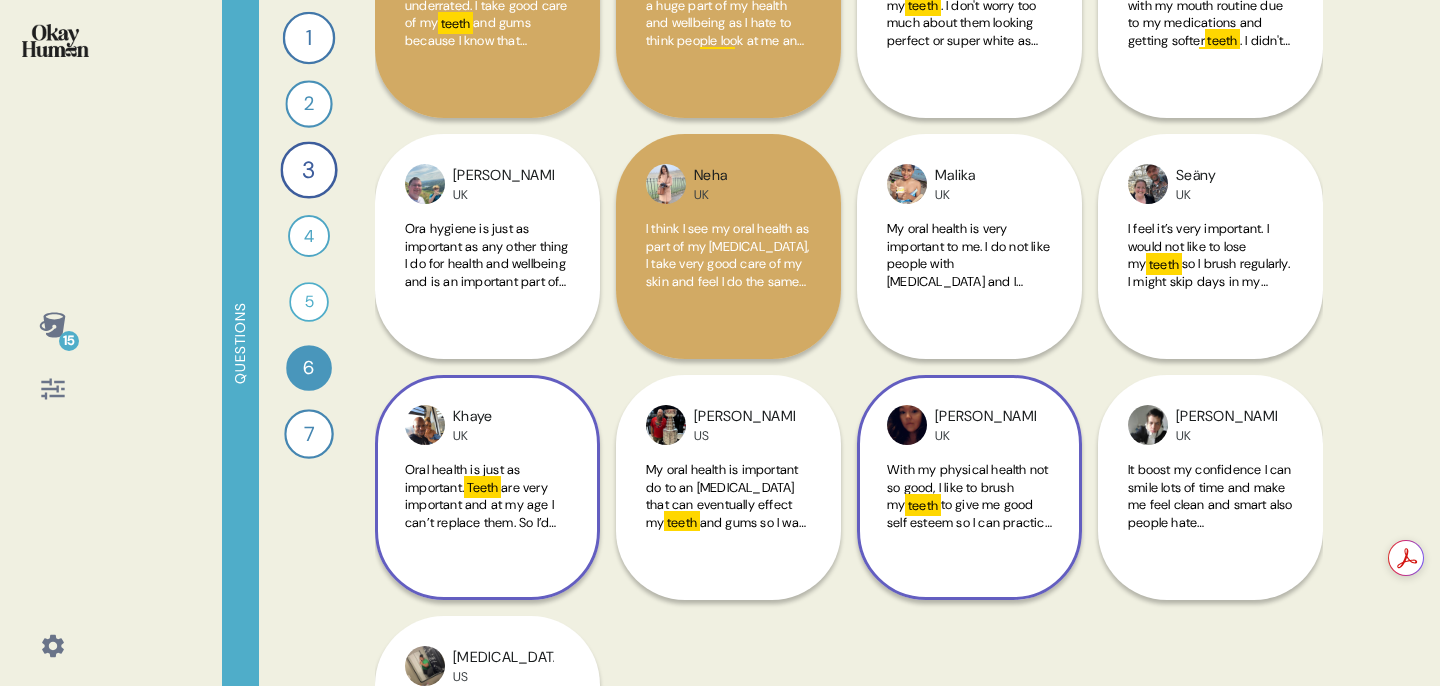 click on "With my physical health not so good, I like to brush my" at bounding box center [967, 487] 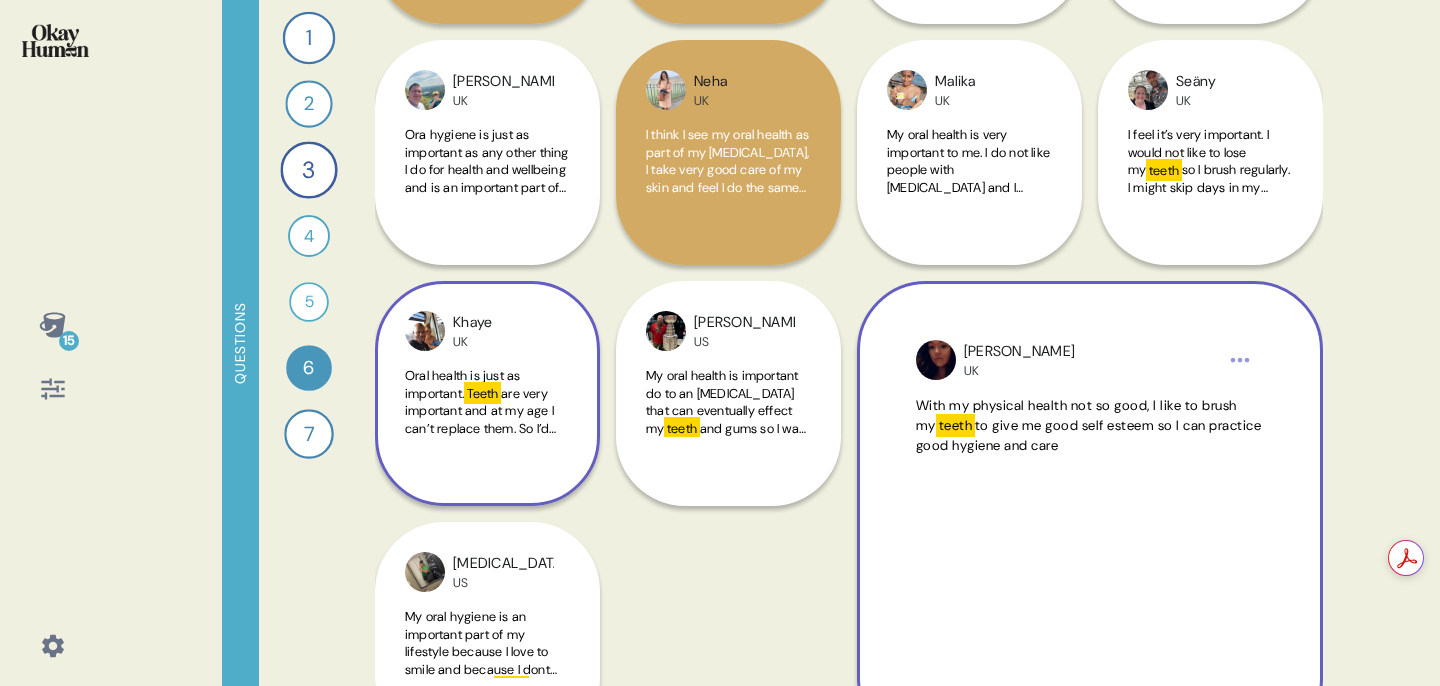 scroll, scrollTop: 453, scrollLeft: 0, axis: vertical 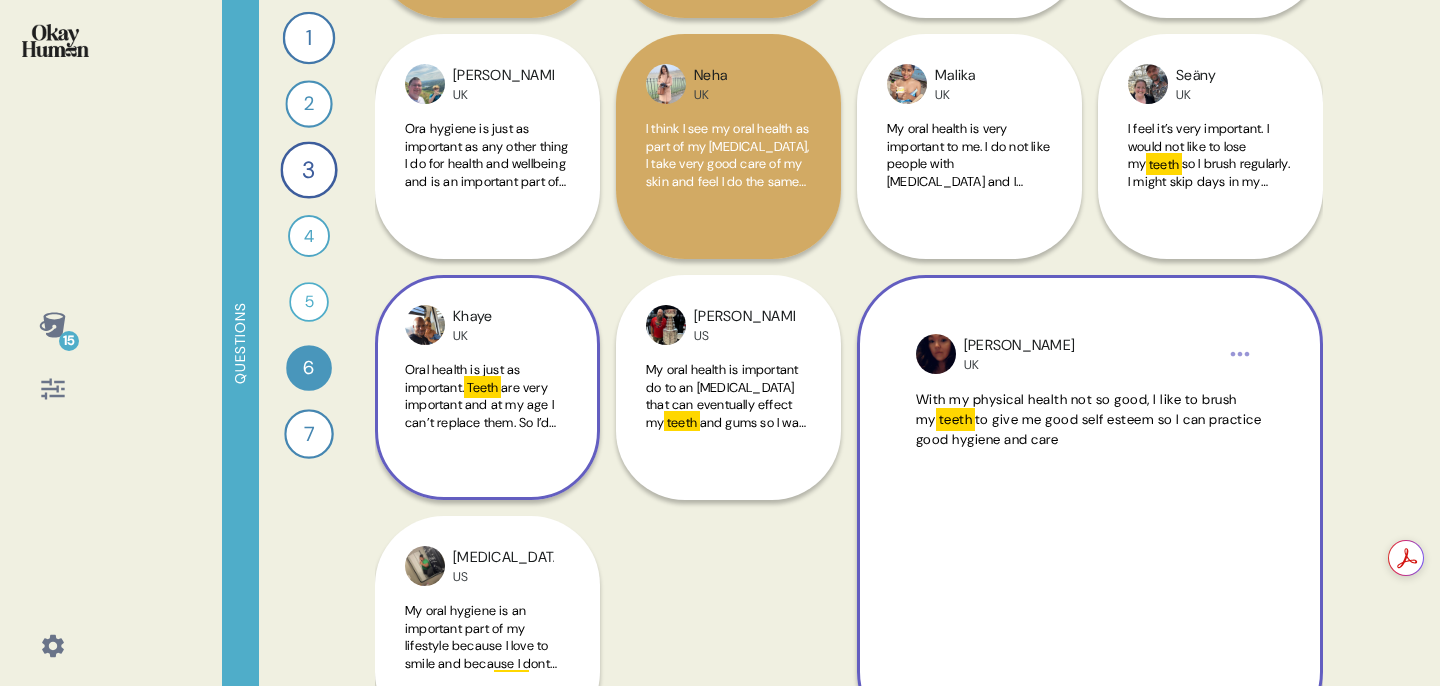 click on "With my physical health not so good, I like to brush my  teeth  to give me good self esteem so I can practice good hygiene and care" at bounding box center [1090, 528] 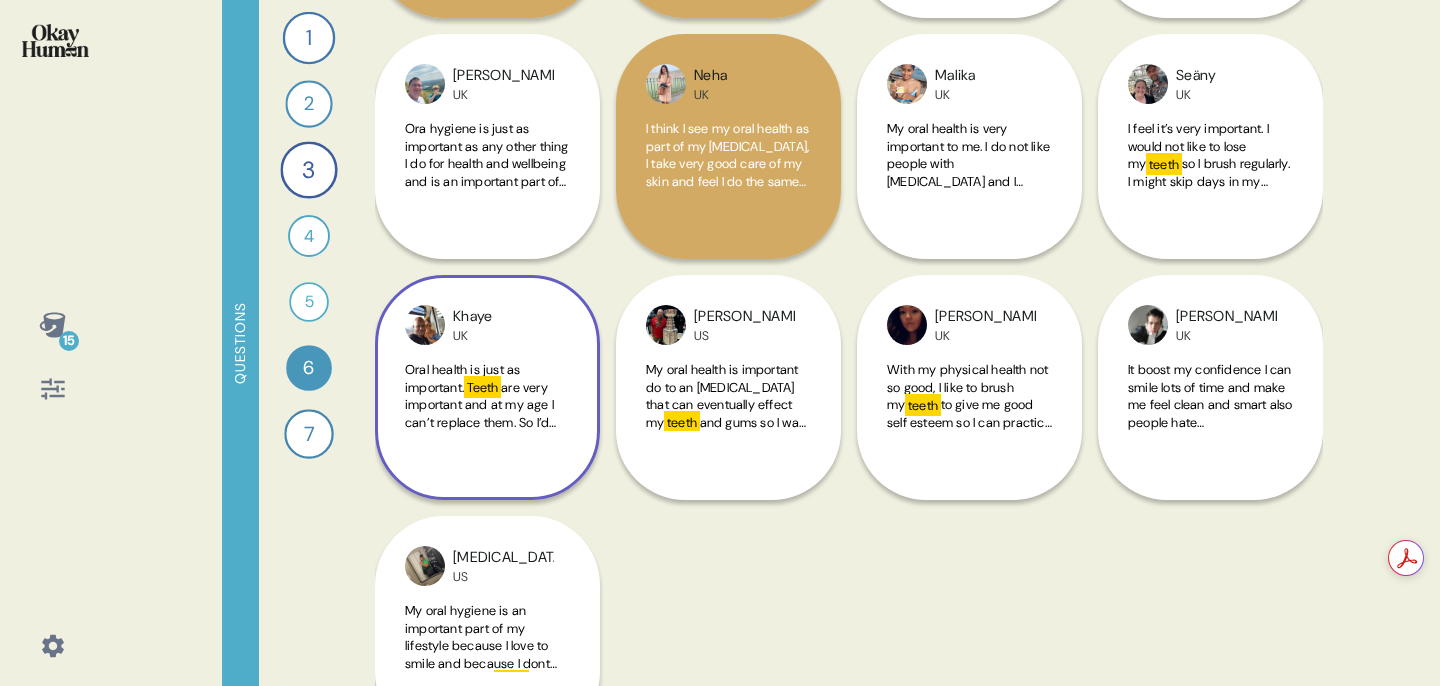 scroll, scrollTop: 524, scrollLeft: 0, axis: vertical 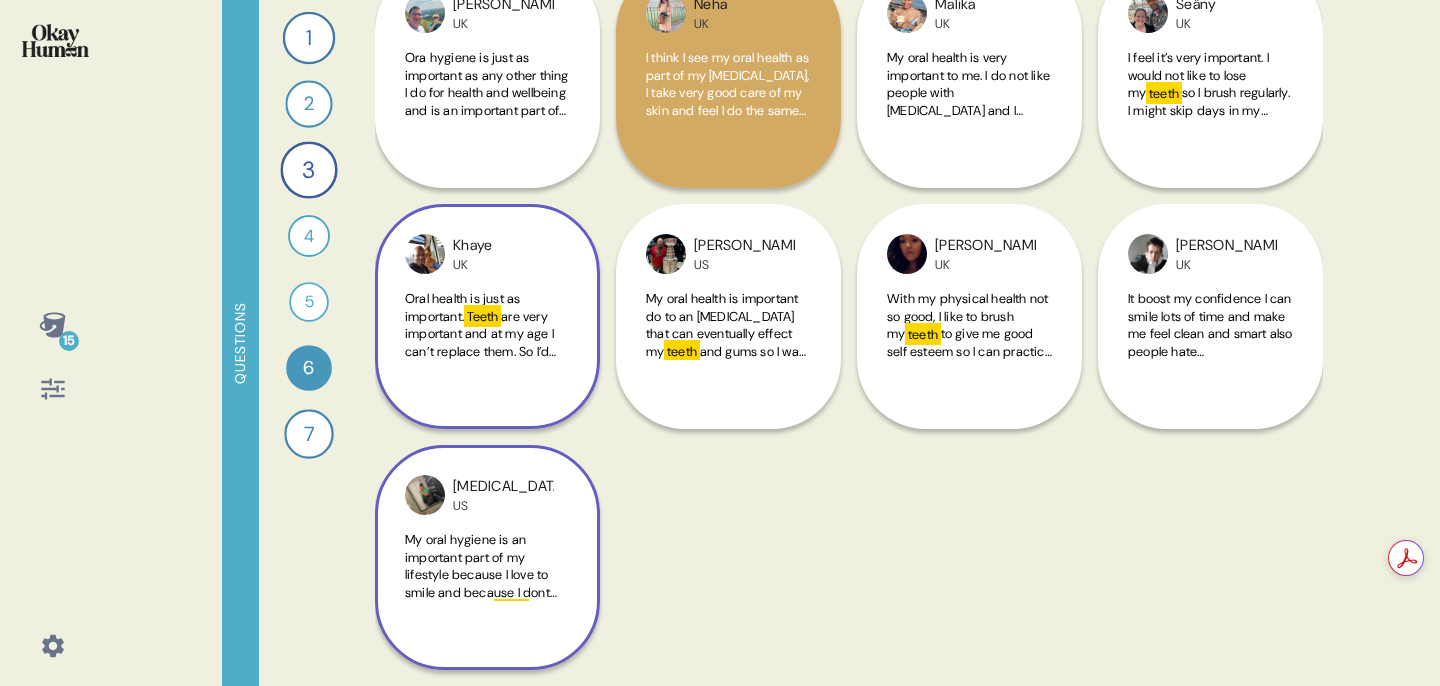 click on "My oral hygiene is an important part of my lifestyle because I love to smile and because I dont want to loss my  teeth" at bounding box center [487, 577] 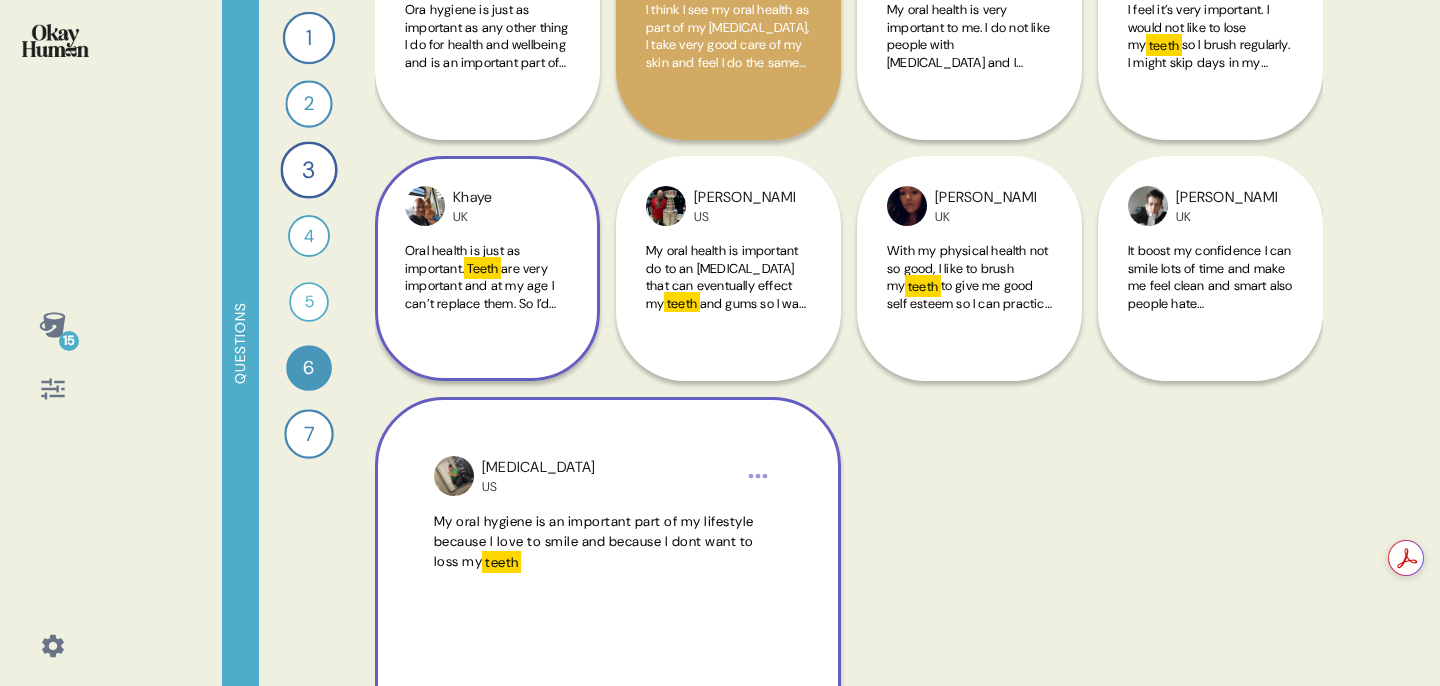 scroll, scrollTop: 591, scrollLeft: 0, axis: vertical 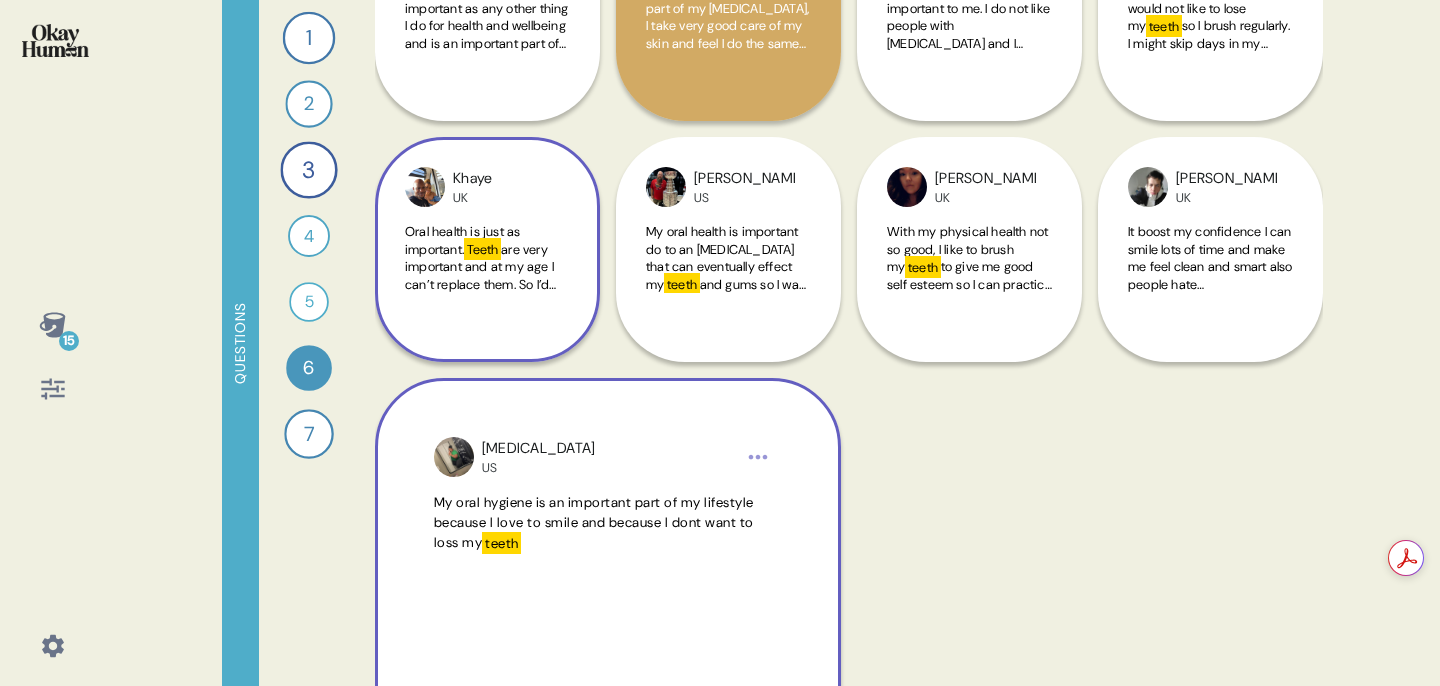 click on "My oral hygiene is an important part of my lifestyle because I love to smile and because I dont want to loss my  teeth" at bounding box center (608, 523) 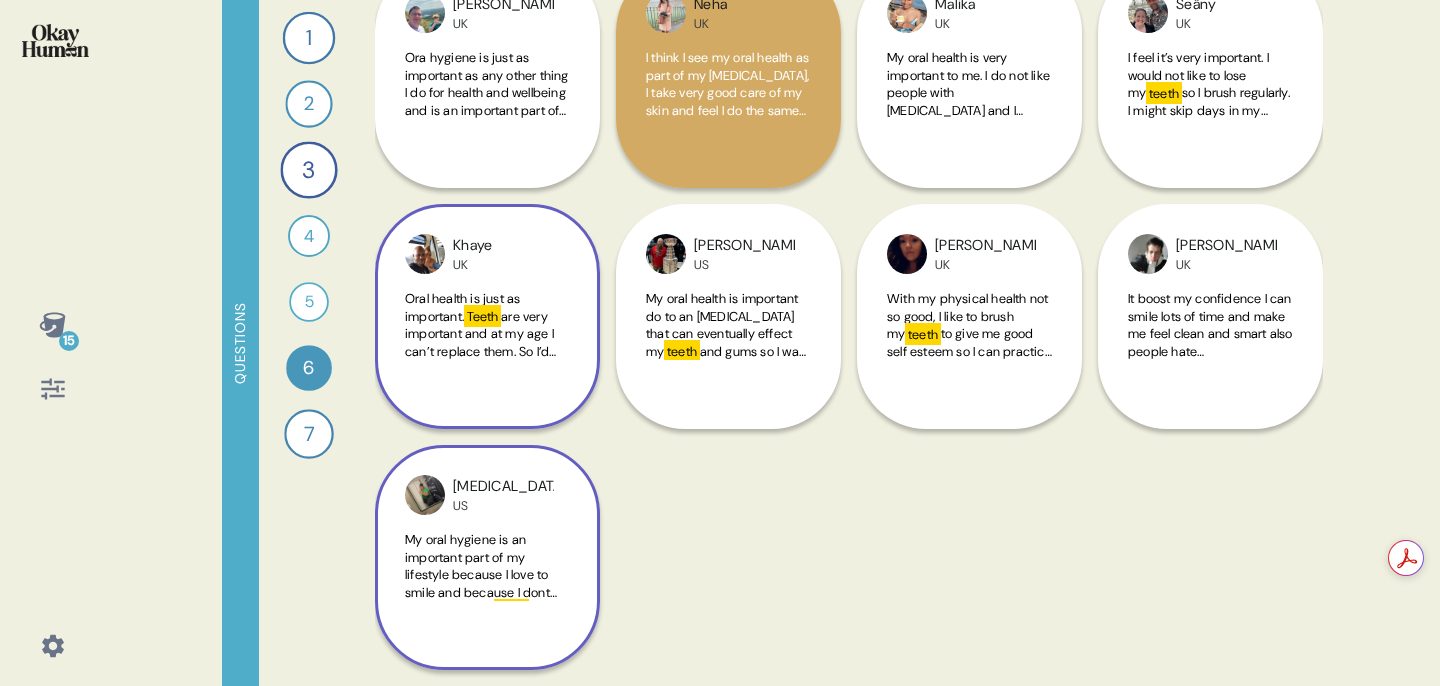 click on "My oral hygiene is an important part of my lifestyle because I love to smile and because I dont want to loss my" at bounding box center (481, 574) 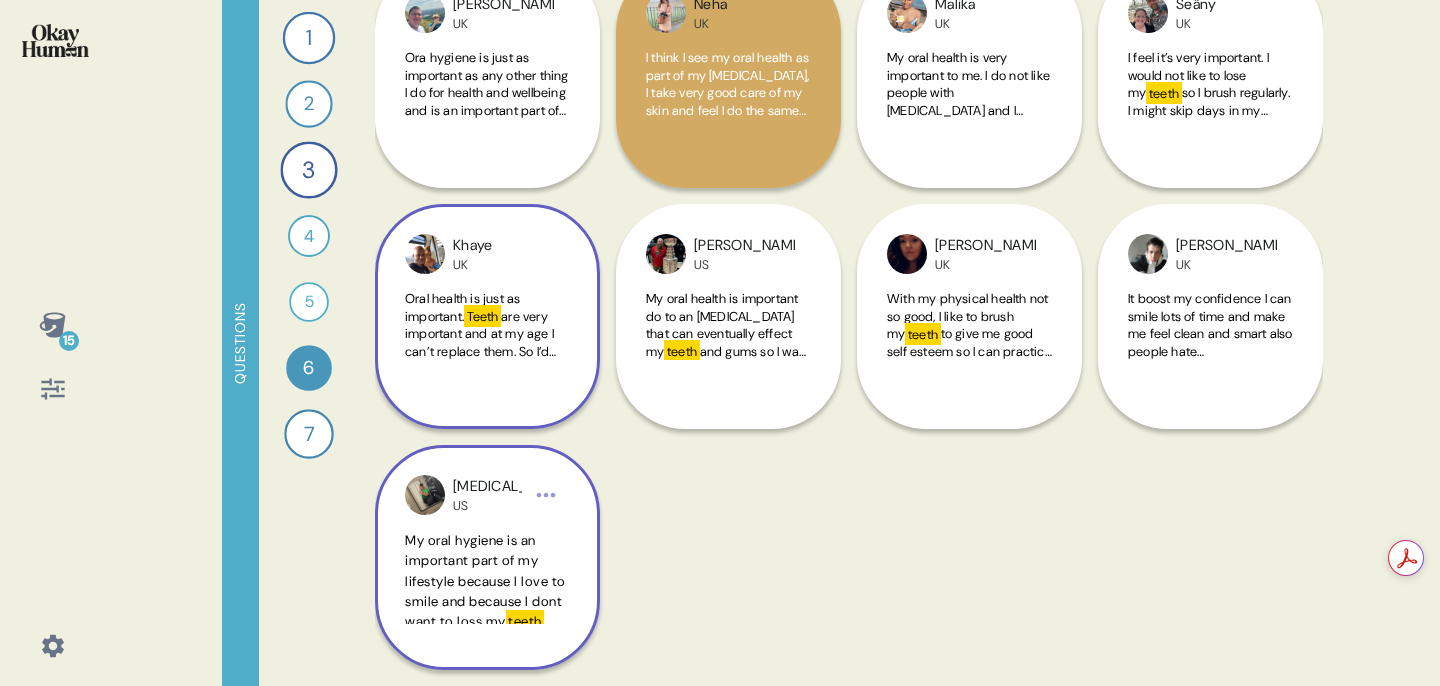 scroll, scrollTop: 591, scrollLeft: 0, axis: vertical 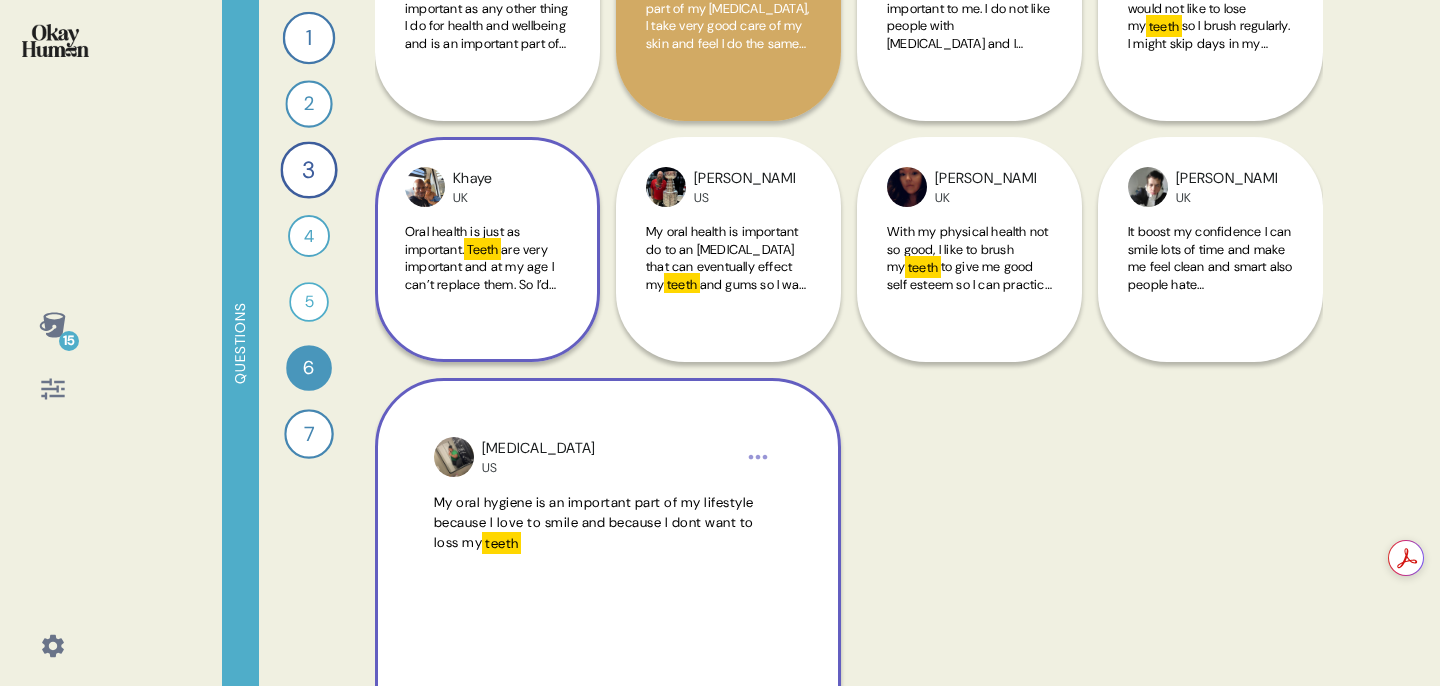 click on "My oral hygiene is an important part of my lifestyle because I love to smile and because I dont want to loss my" at bounding box center [594, 523] 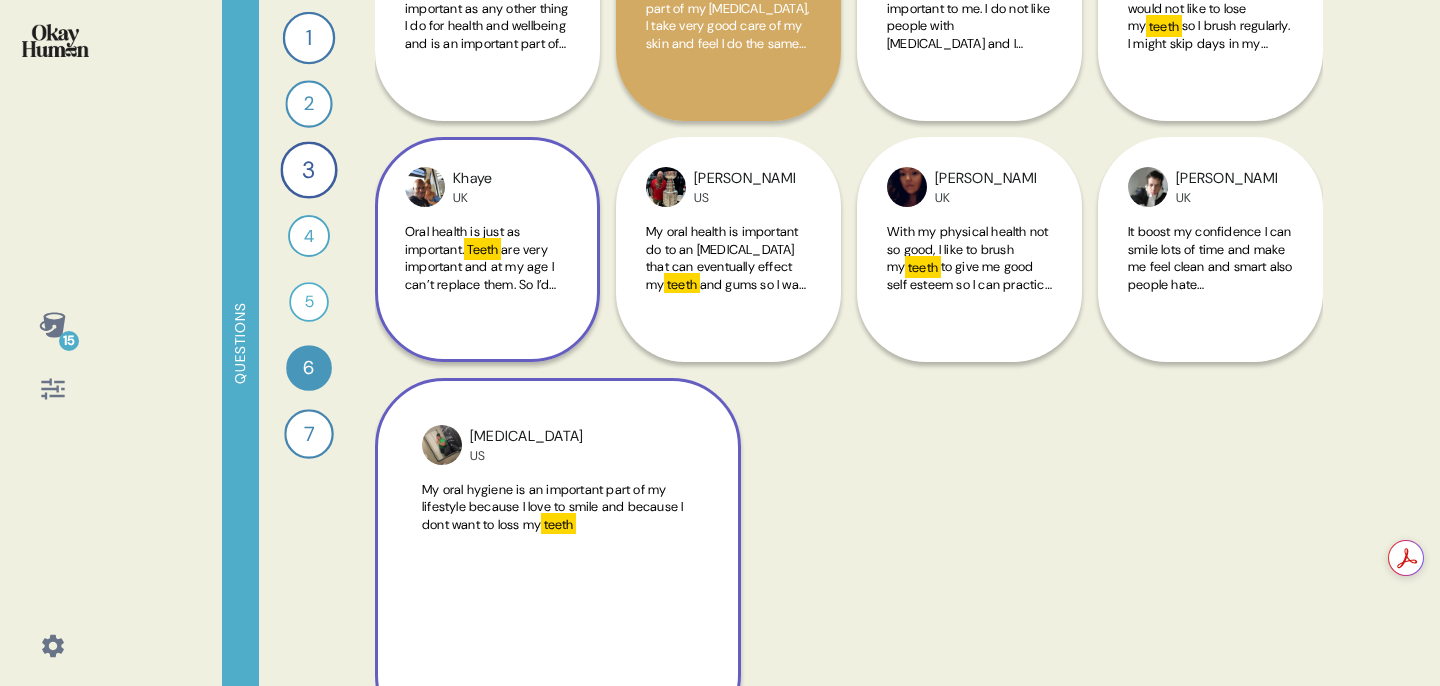 click on "My oral hygiene is an important part of my lifestyle because I love to smile and because I dont want to loss my" at bounding box center [552, 507] 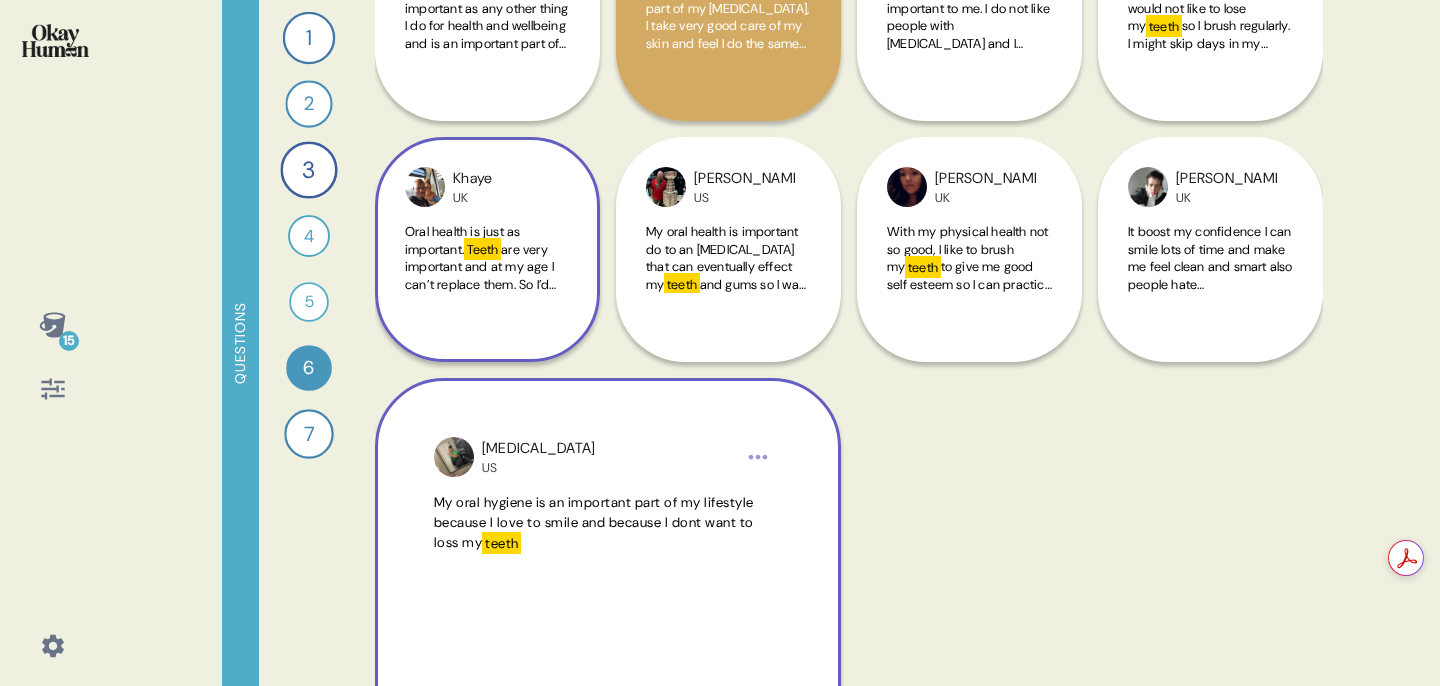 click on "15 Questions 1 Take me through your oral health routines and the products you use. 22 Responses text Responses 2 How would your routines change - in reality and in your own telling - prior to a dentist appointment? 15 Responses text Responses 3 What specific parts of your mouth do you think of with your oral health routines? 28 Responses text Responses 4 Tell me about when and why you personally use mouthwash, and tell me how you picture a person who uses mouthwash super regularly. 8 Responses text Responses 5 Tell me about the one or two most important health and wellness practices you have and how you started them. 5 Responses text Responses 6 How important do you oral health routines feel in comparison to other health & wellness practices? 13 Responses text Responses 7 Record a video where you play a dentist trying to persuade a patient to take whole mouth health seriously. 18 Responses video Responses   Back teeth 6 [PERSON_NAME] UK teeth  twice a day, it just wouldn’t work for me. It’s important to keep  Neha" at bounding box center [720, 343] 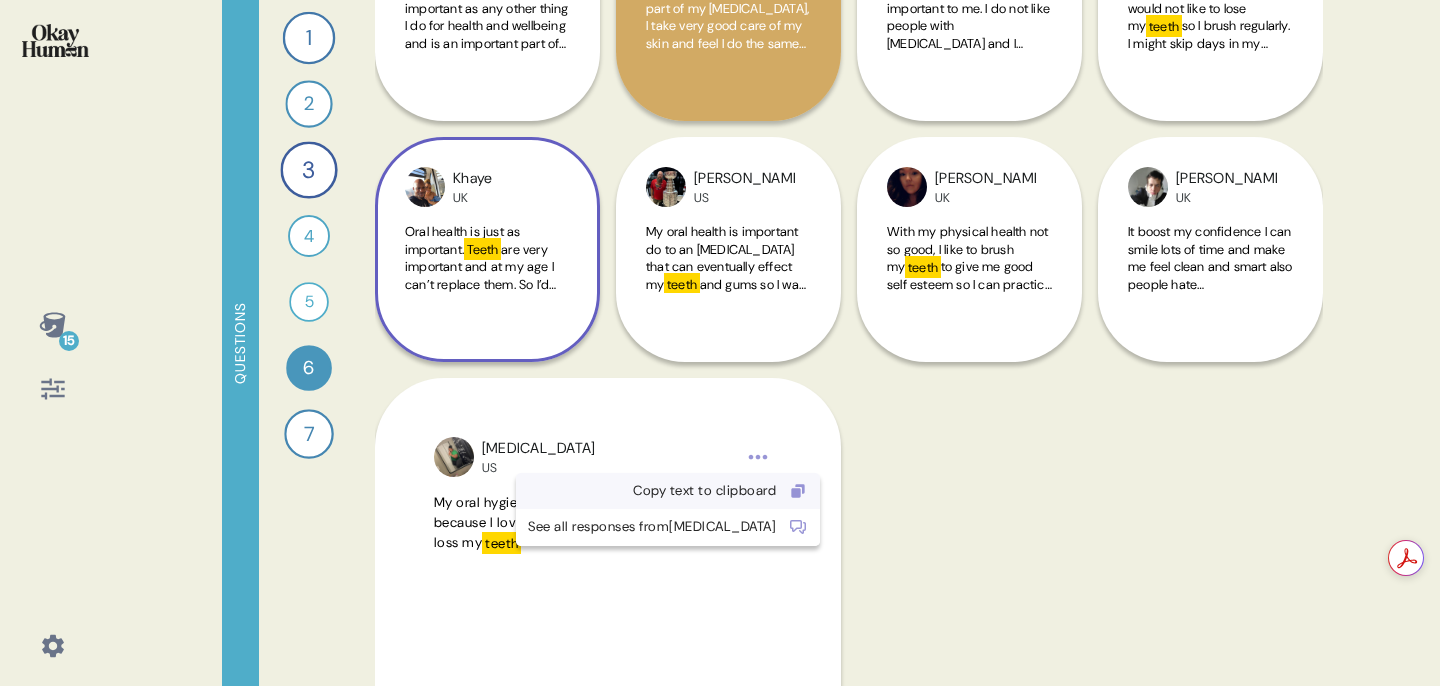 click on "Copy text to clipboard" at bounding box center [652, 491] 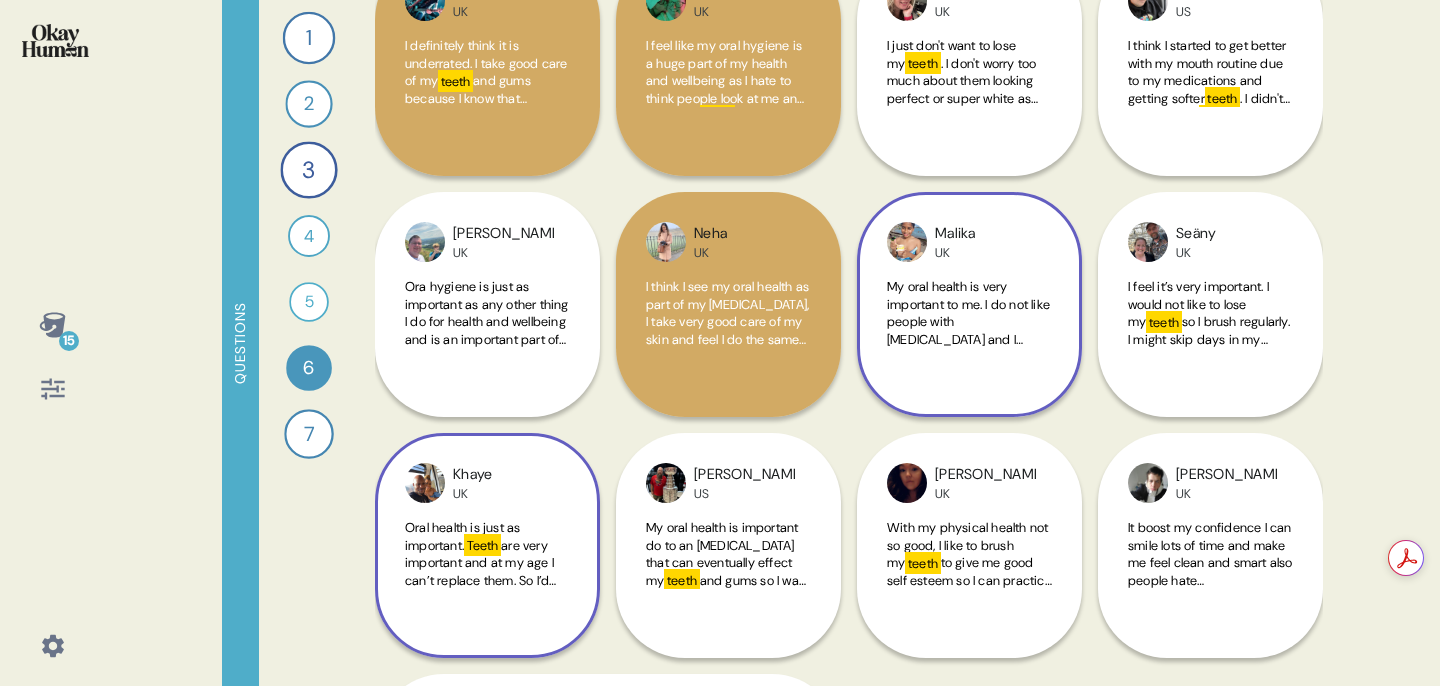 scroll, scrollTop: 0, scrollLeft: 0, axis: both 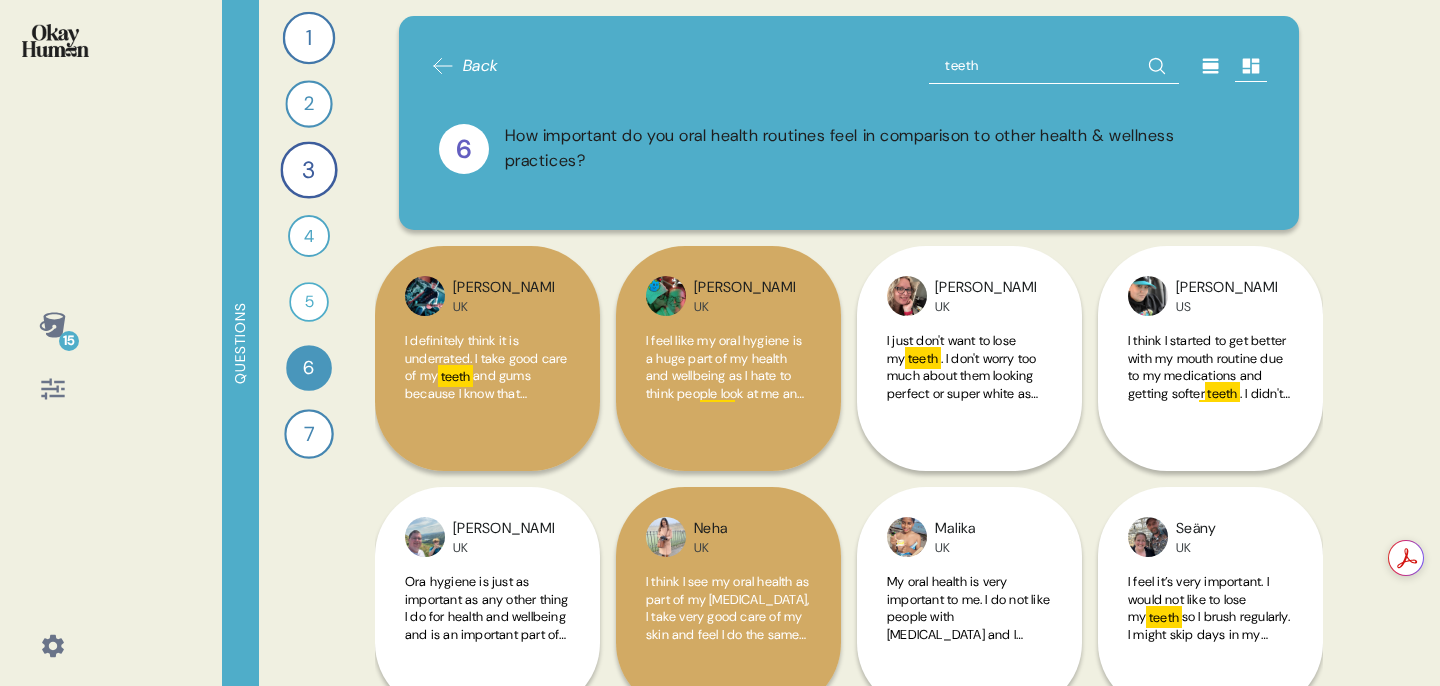click on "teeth" at bounding box center [1054, 66] 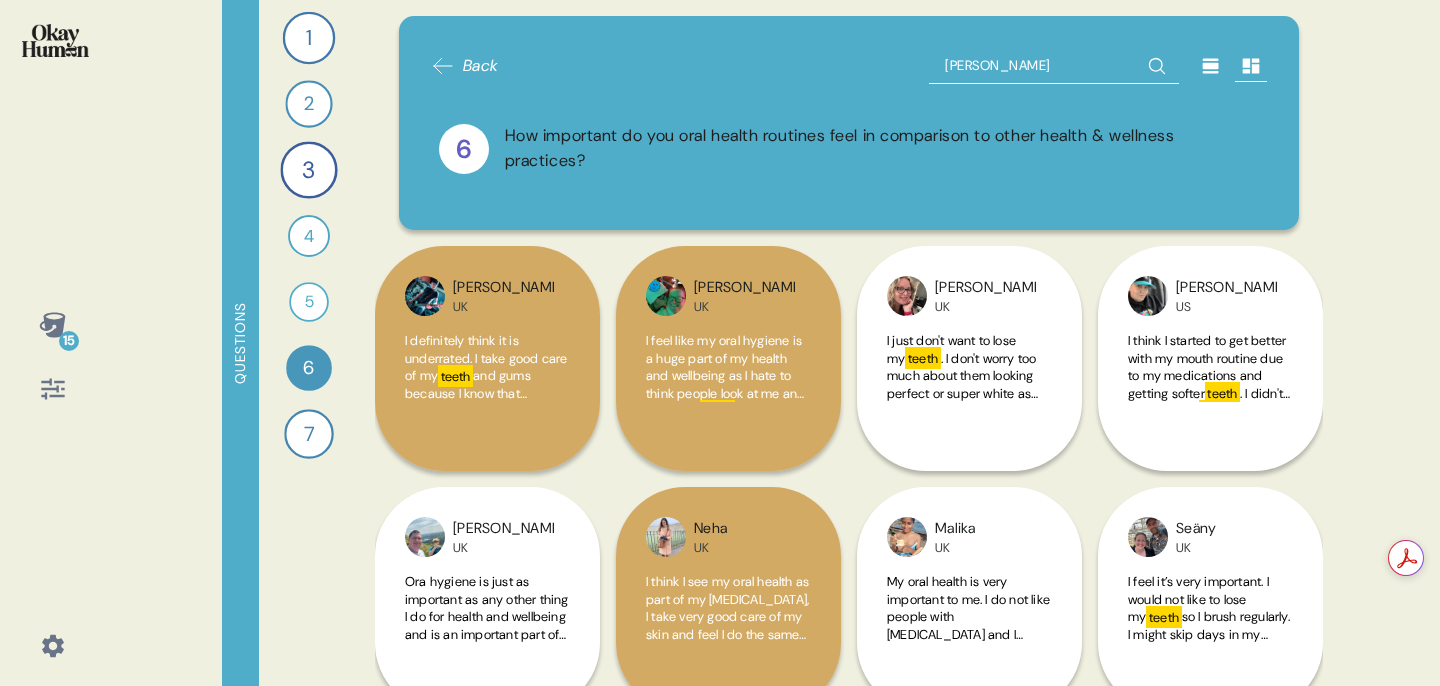 type on "laugh" 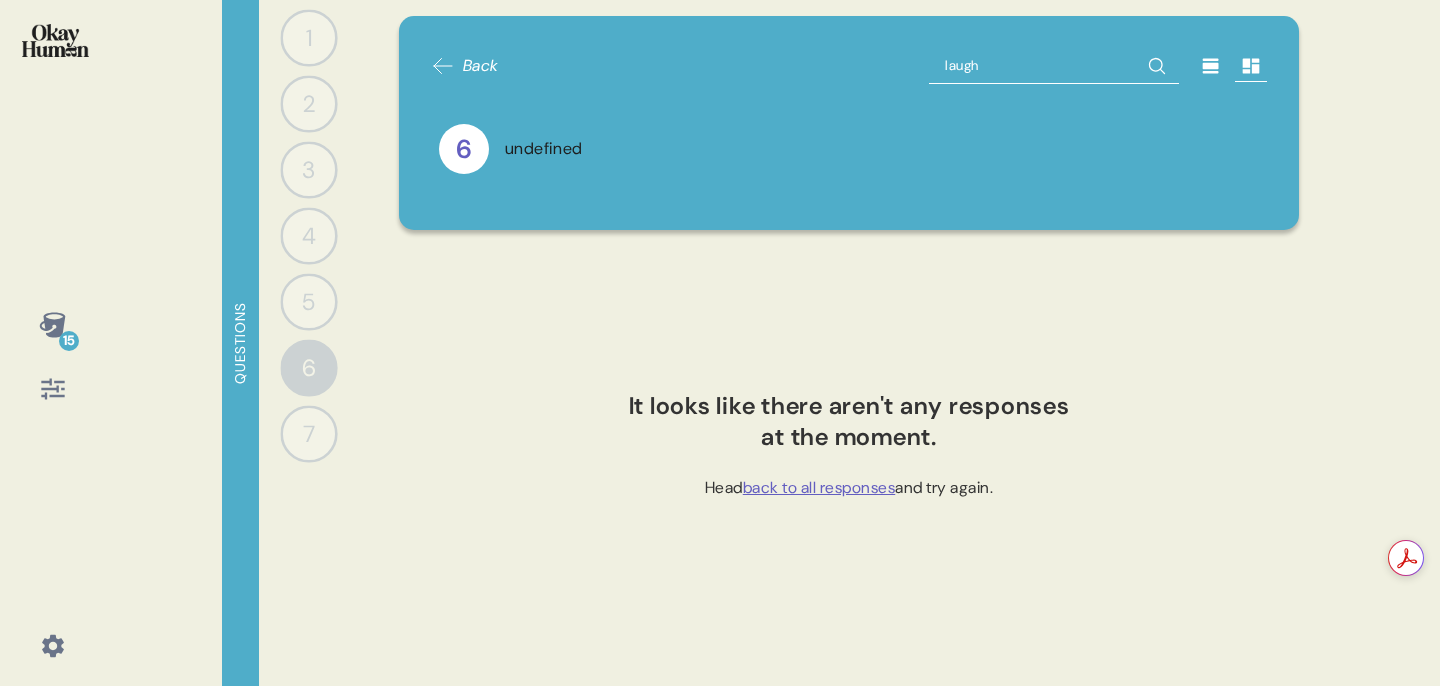 click on "laugh" at bounding box center [1054, 66] 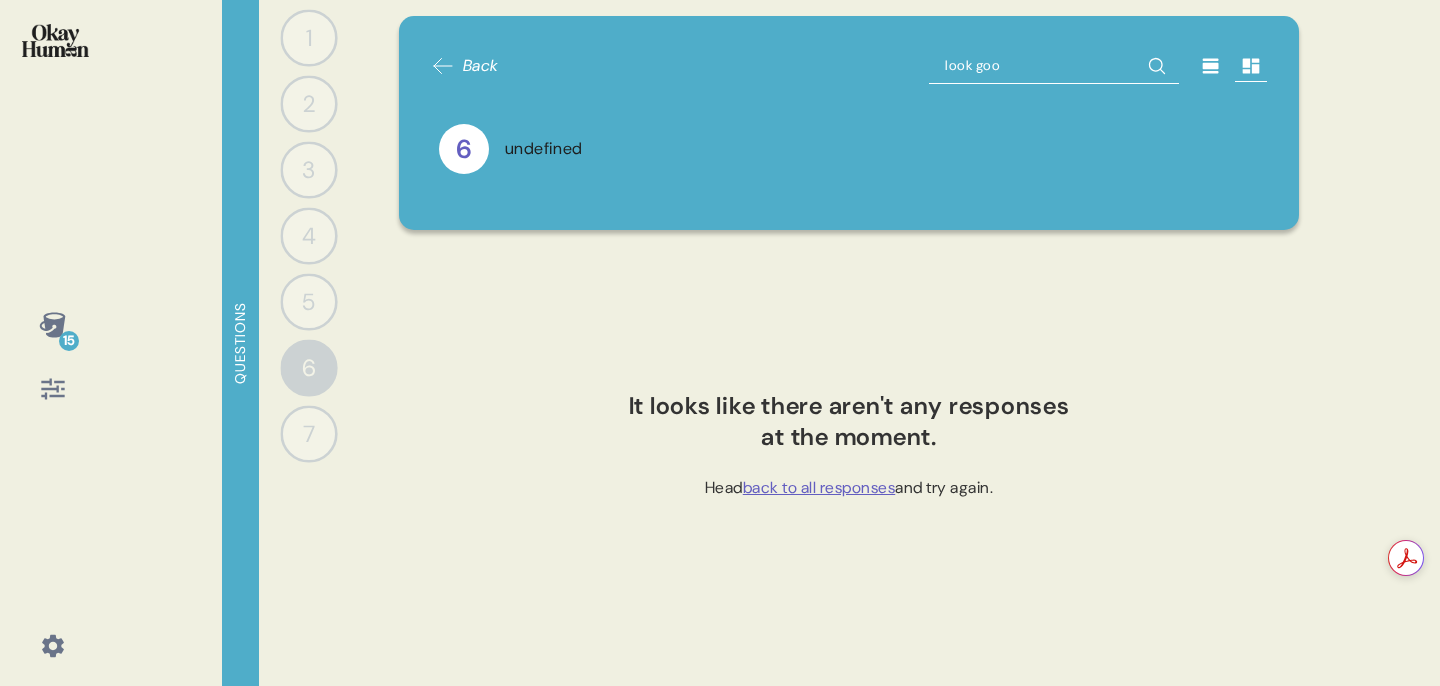 type on "look good" 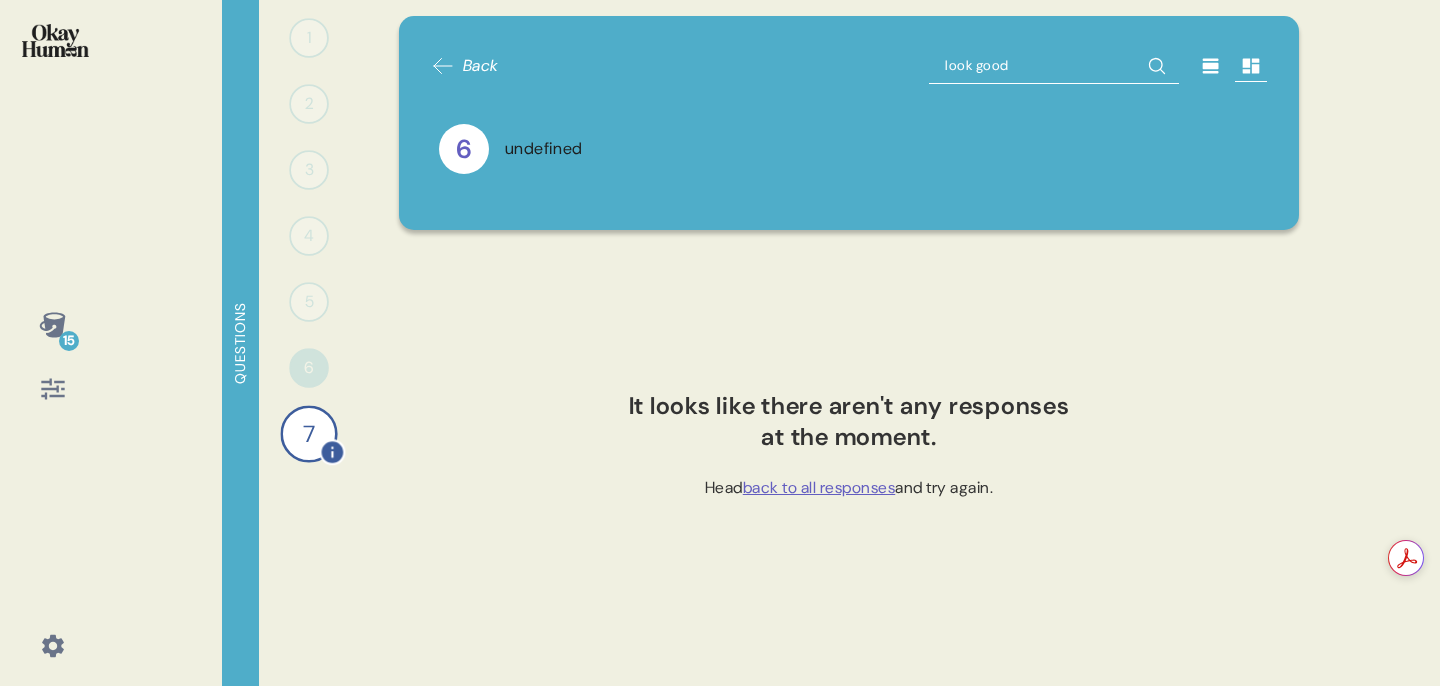 click on "7" at bounding box center [308, 433] 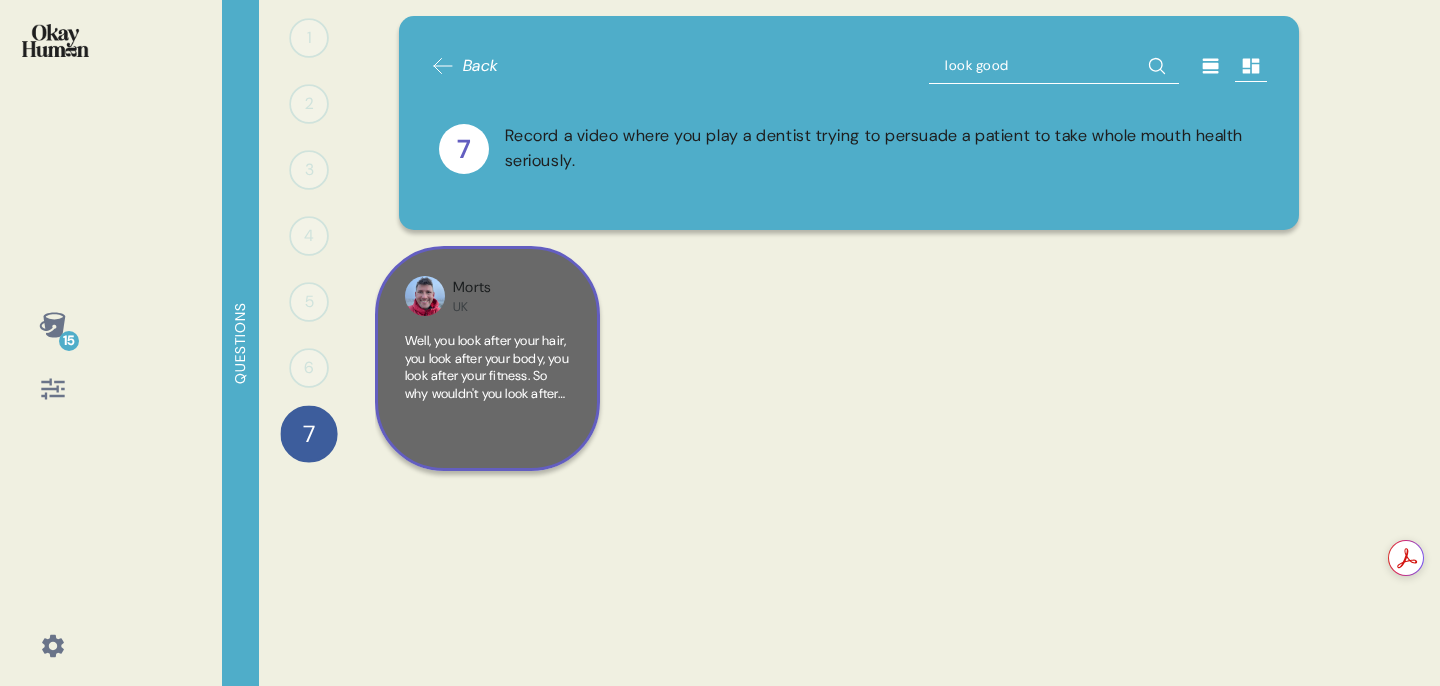 click on "Well, you look after your hair, you look after your body, you look after your fitness. So why wouldn't you look after your dentures? It's going to be equally as important as anything else in your life. No one wants to see your face without teeth in it, do they? So keep them clean. Floss, use [MEDICAL_DATA], mouthwash. Use everything you need to keep them healthy. And once you've done that, you don't just" at bounding box center (487, 463) 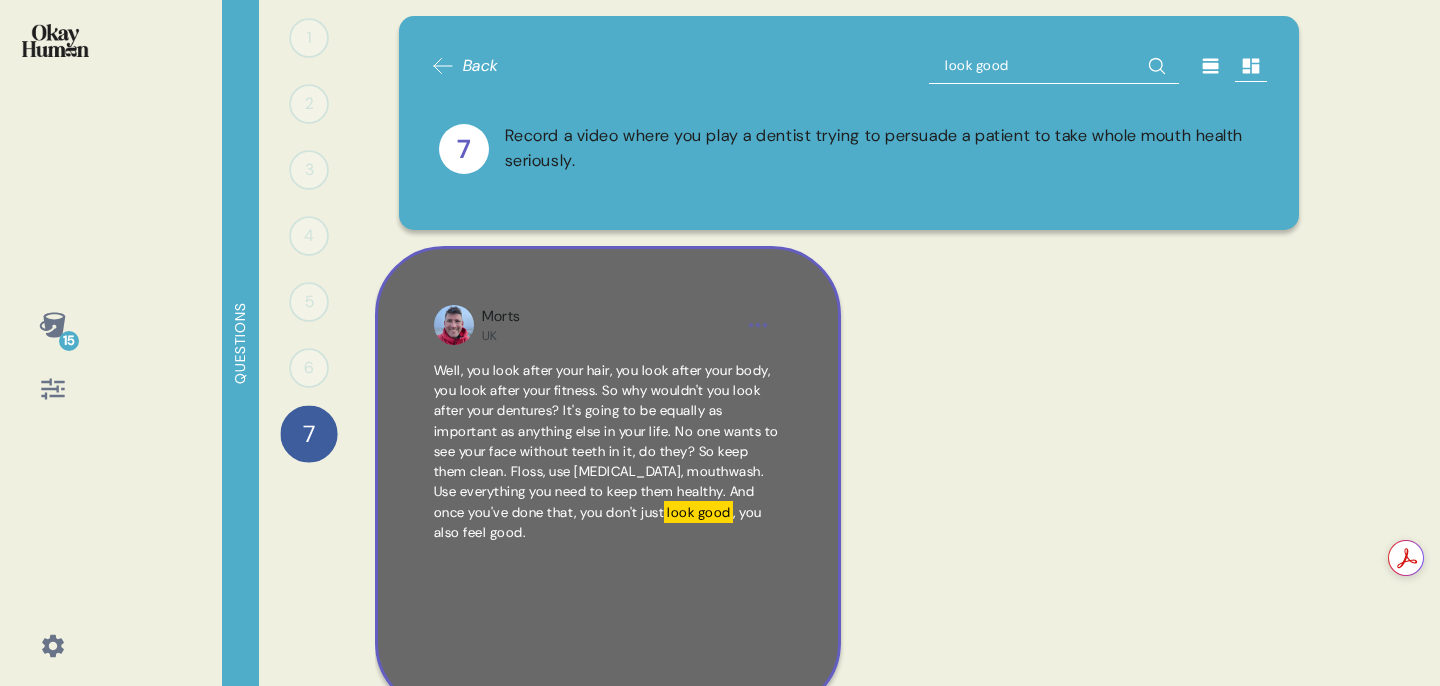 click on "UK" at bounding box center (501, 336) 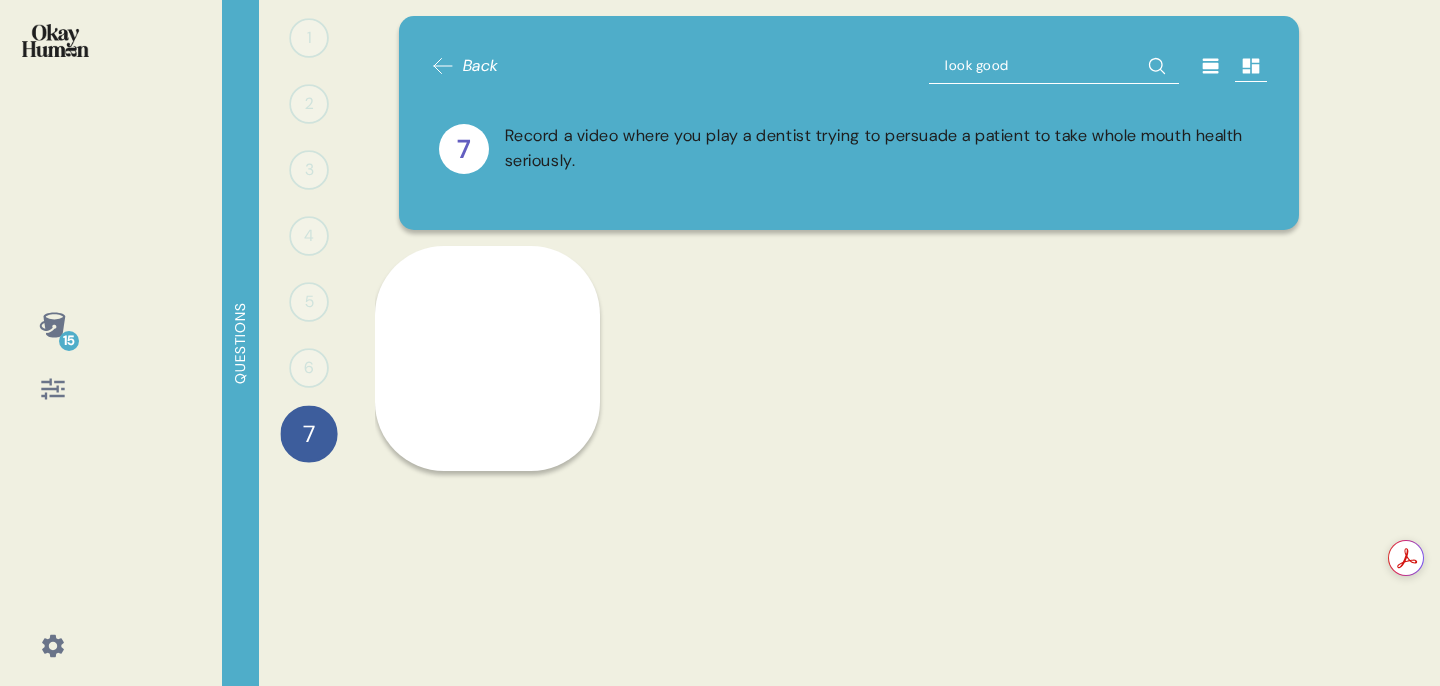 click on "look good" at bounding box center [1054, 66] 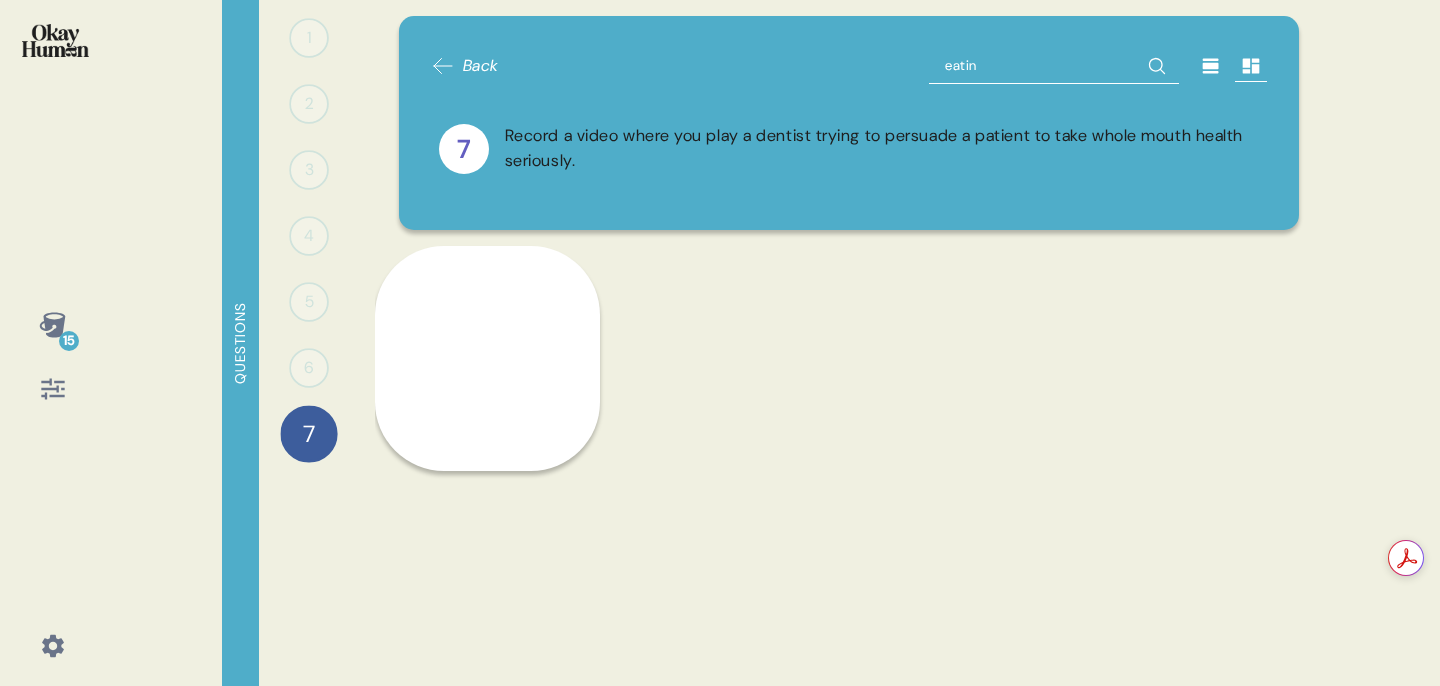type on "eating" 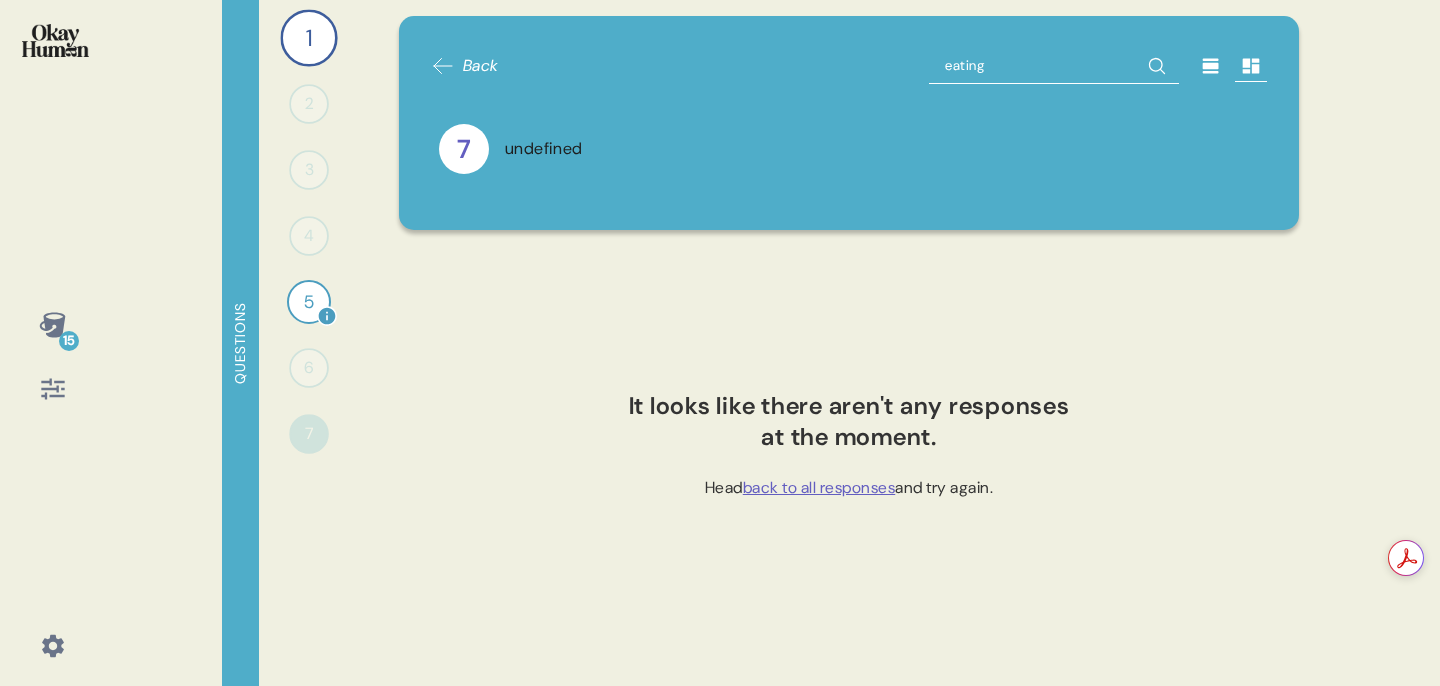 click on "5" at bounding box center (309, 302) 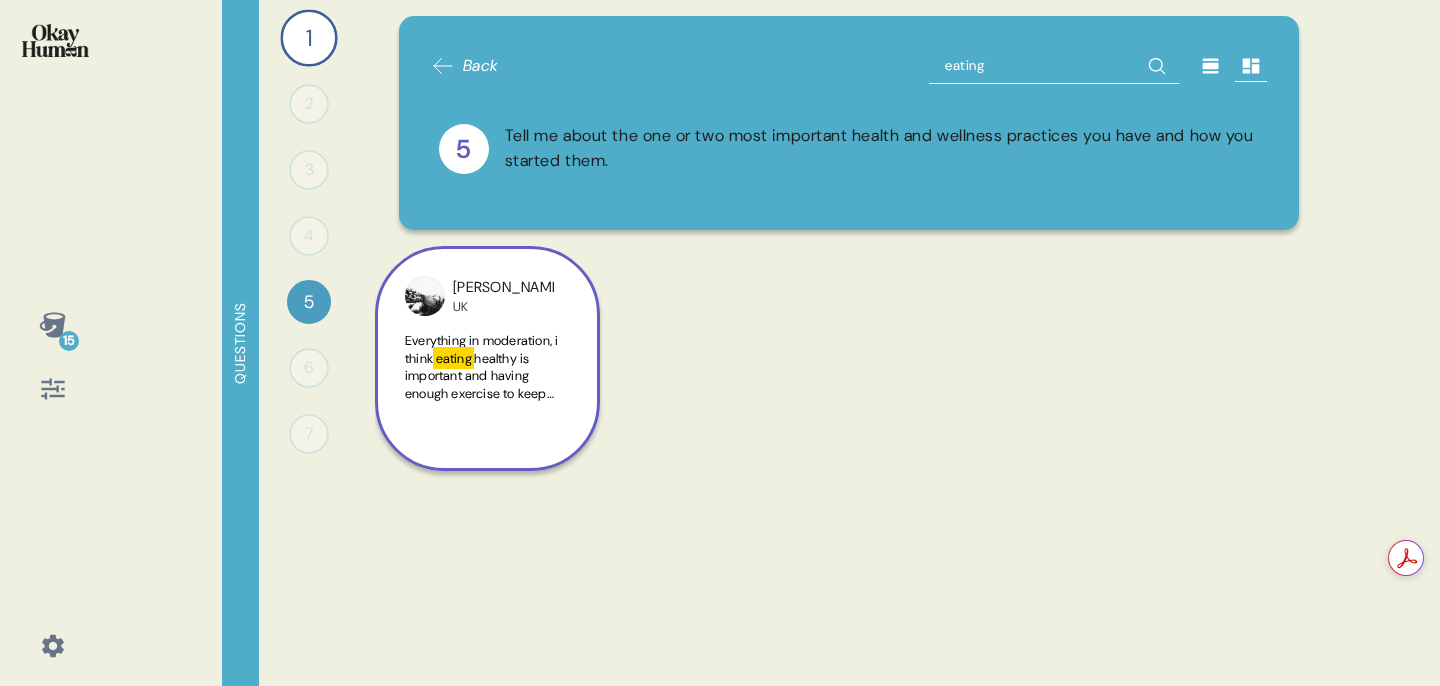 click on "Everything in moderation, i think" at bounding box center (481, 349) 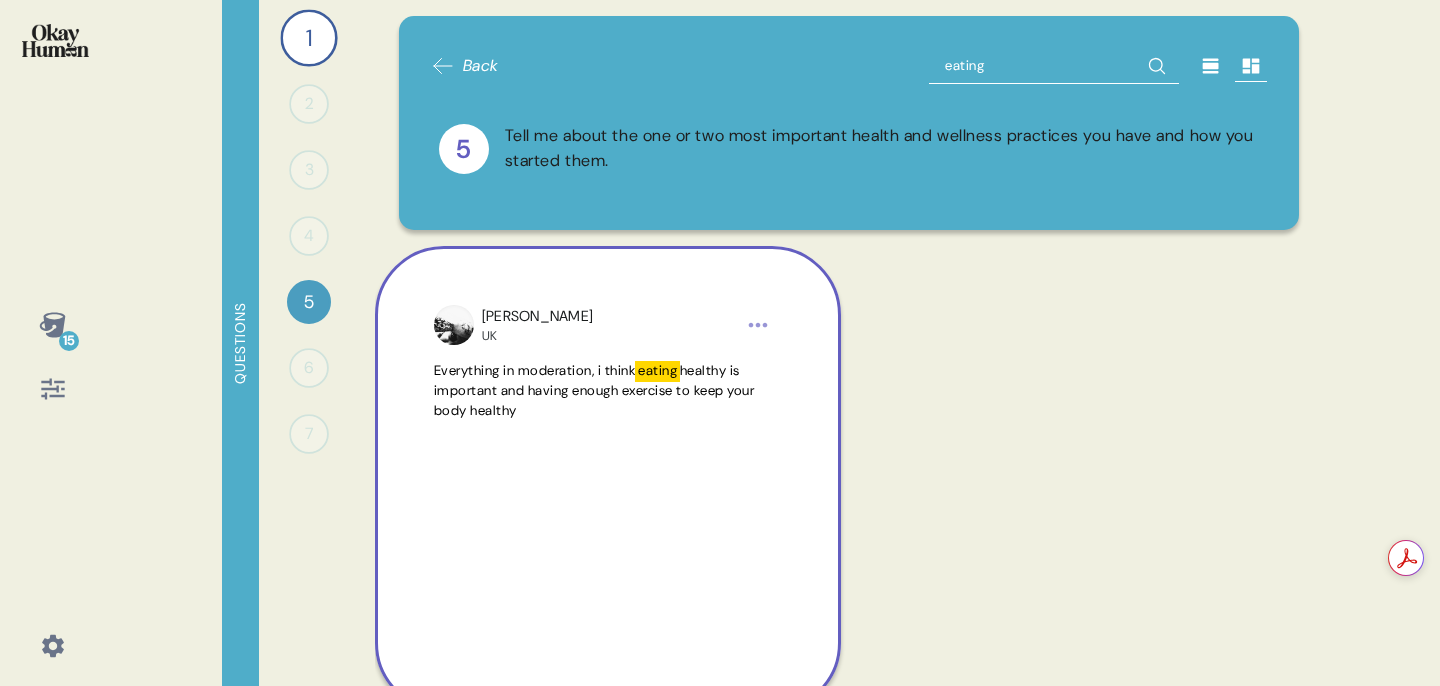 click on "Everything in moderation, i think" at bounding box center [535, 370] 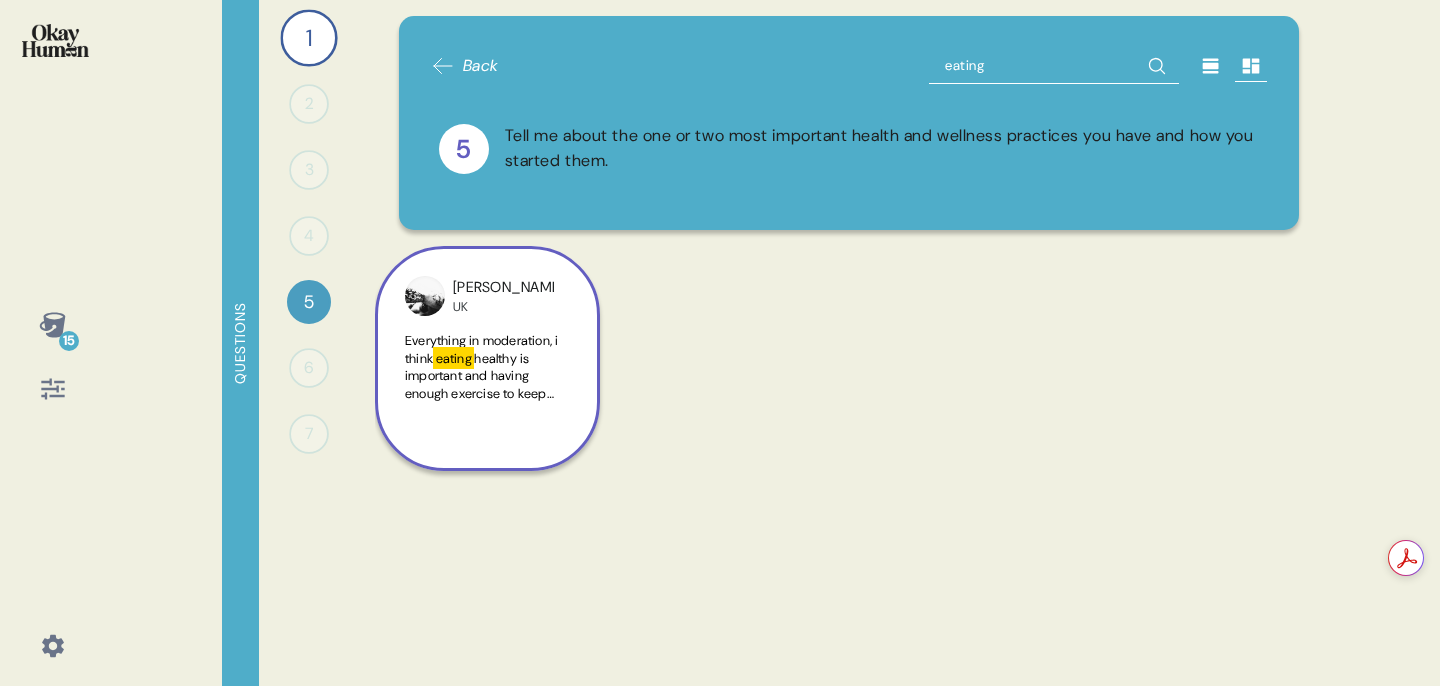 click on "1 Take me through your oral health routines and the products you use. 4 Responses text Responses 2 0 Responses Responses 3 0 Responses Responses 4 0 Responses Responses 5 Tell me about the one or two most important health and wellness practices you have and how you started them. 1 Response text Response 6 0 Responses Responses 7 0 Responses Responses" at bounding box center [309, 343] 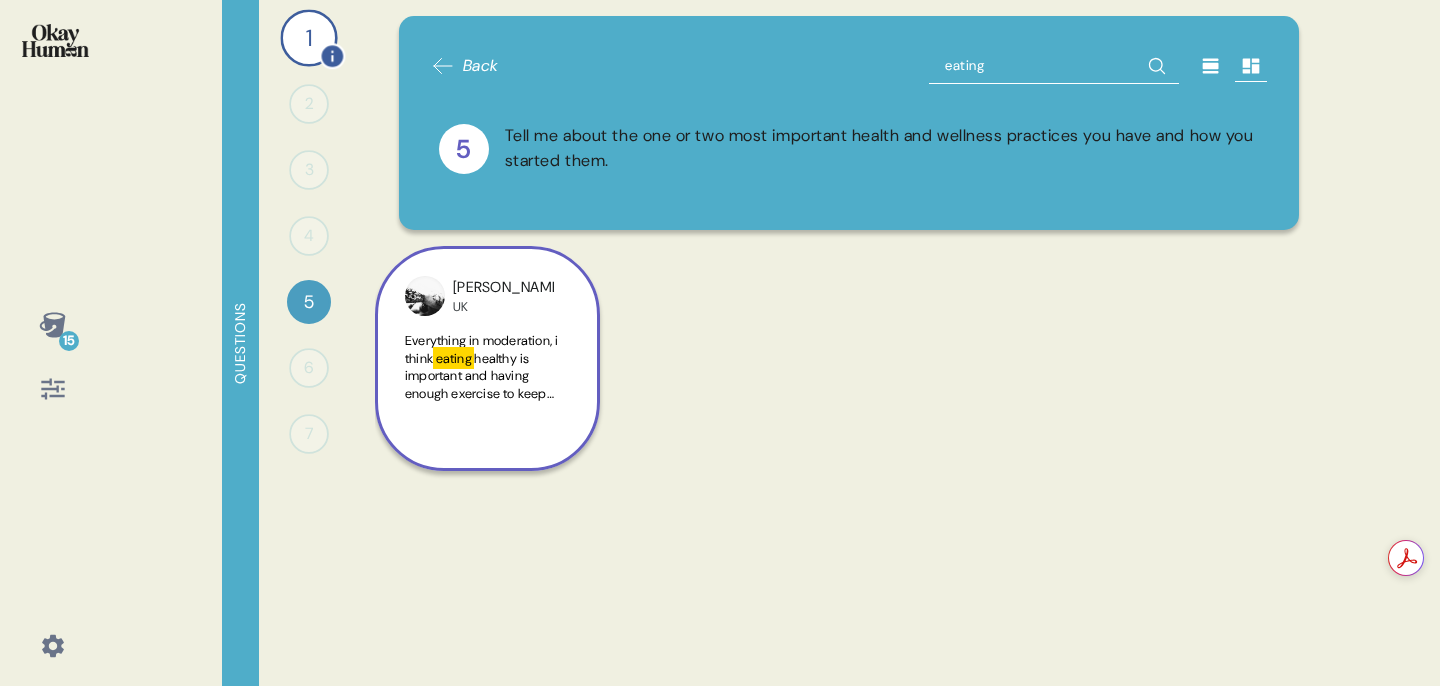 click on "1" at bounding box center [308, 37] 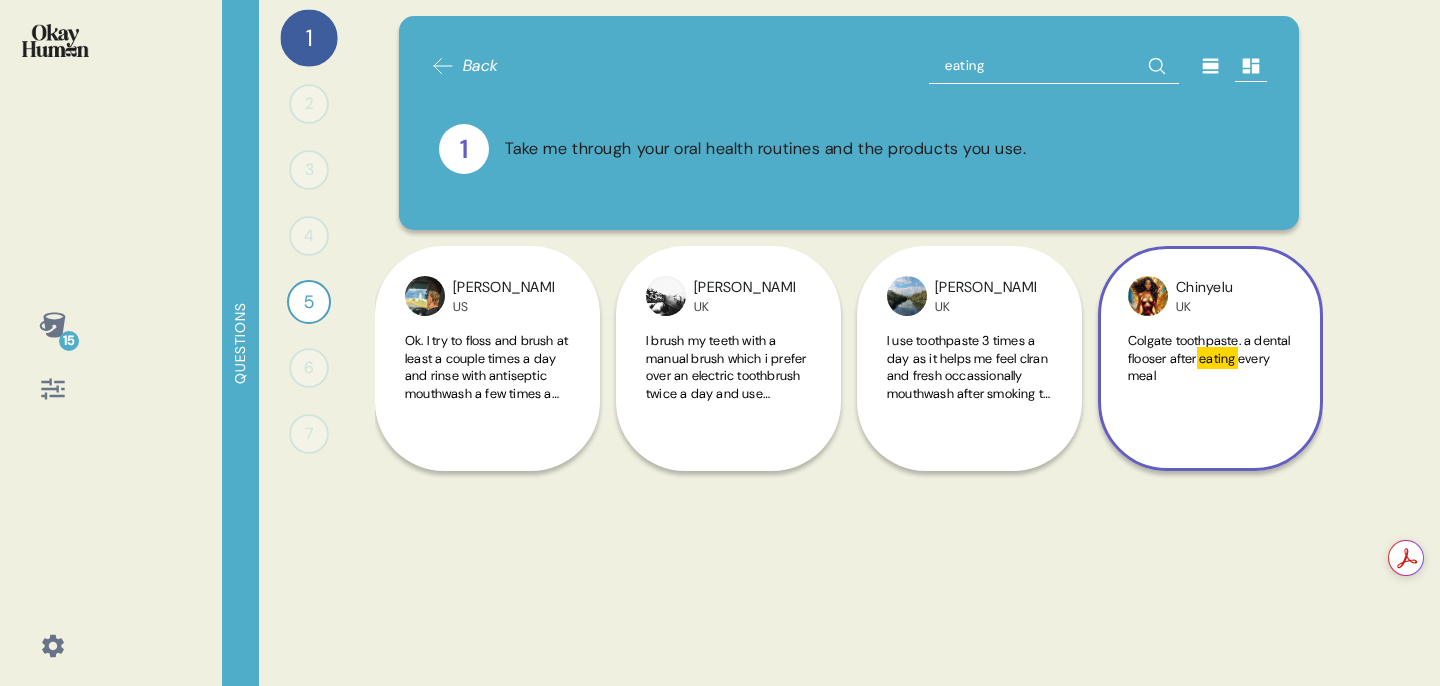 click on "Colgate toothpaste.  a dental flooser after  eating  every meal" at bounding box center [1210, 378] 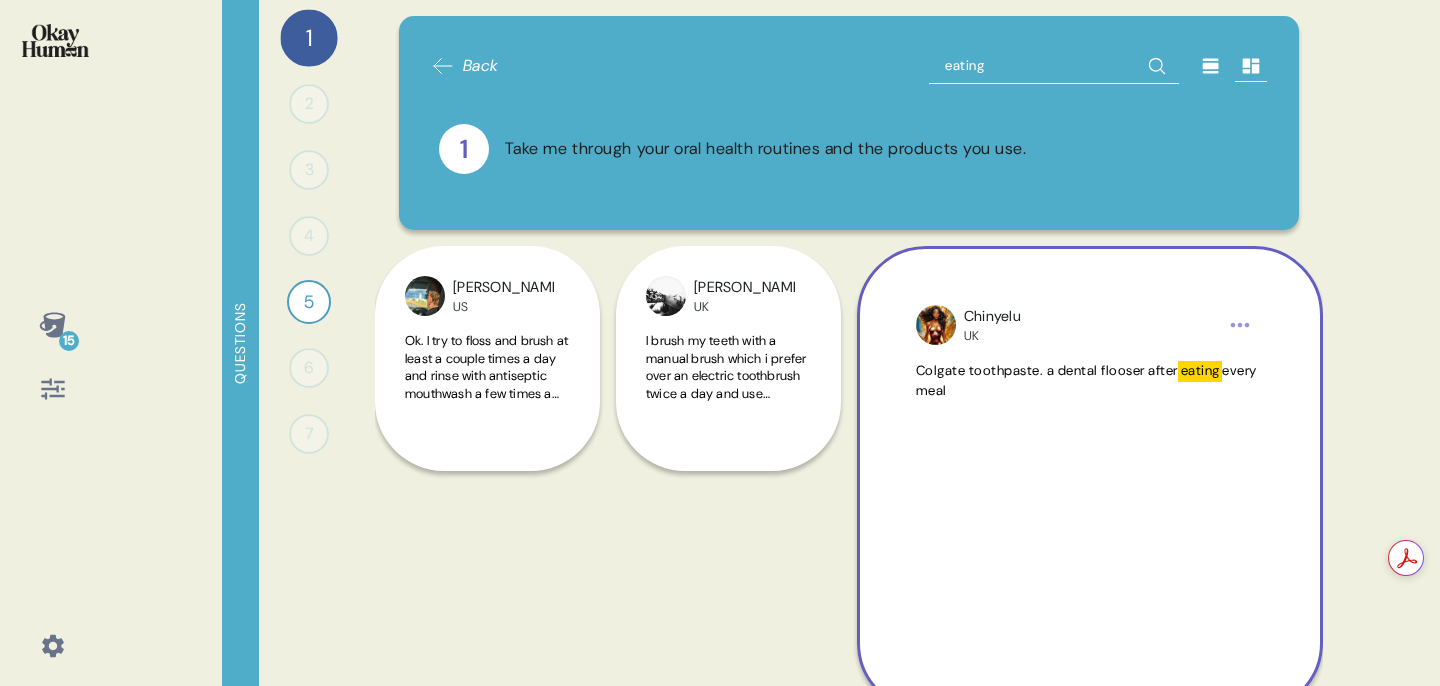 click on "Colgate toothpaste.  a dental flooser after  eating  every meal" at bounding box center (1090, 499) 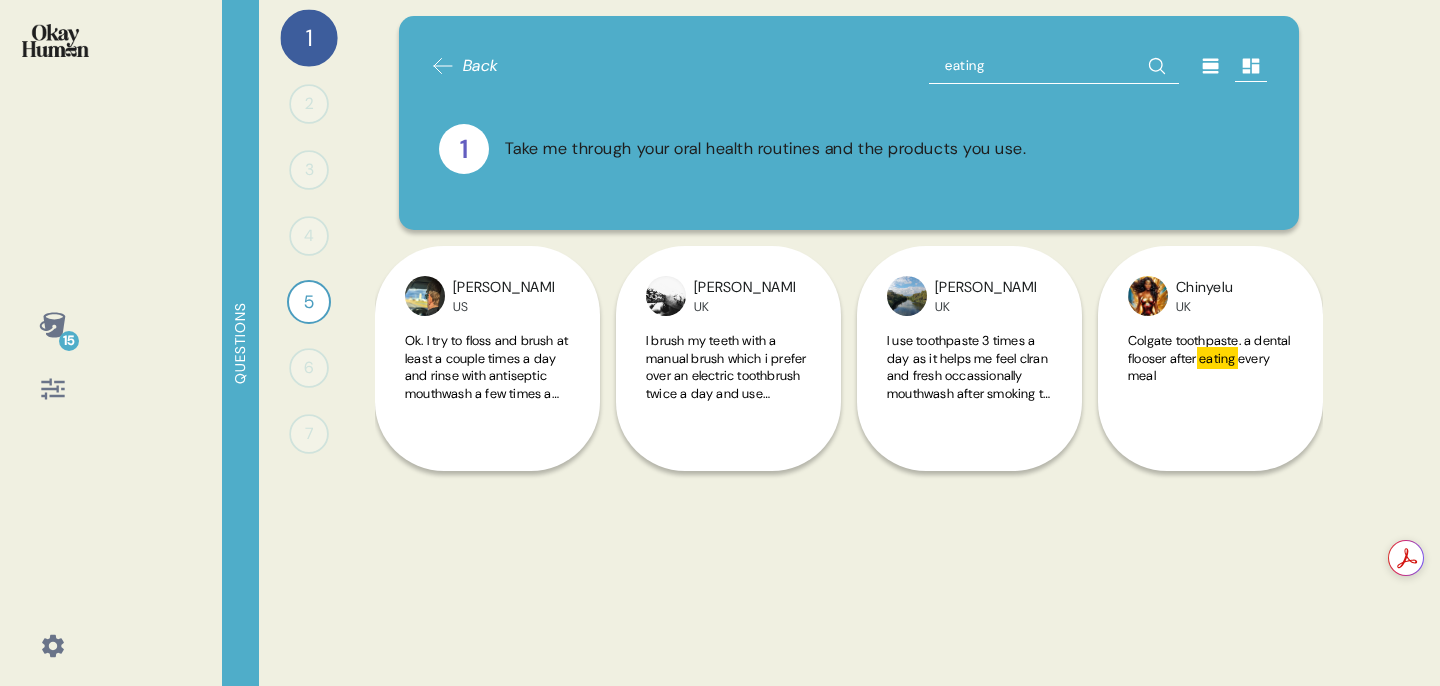 click on "eating" at bounding box center (1054, 66) 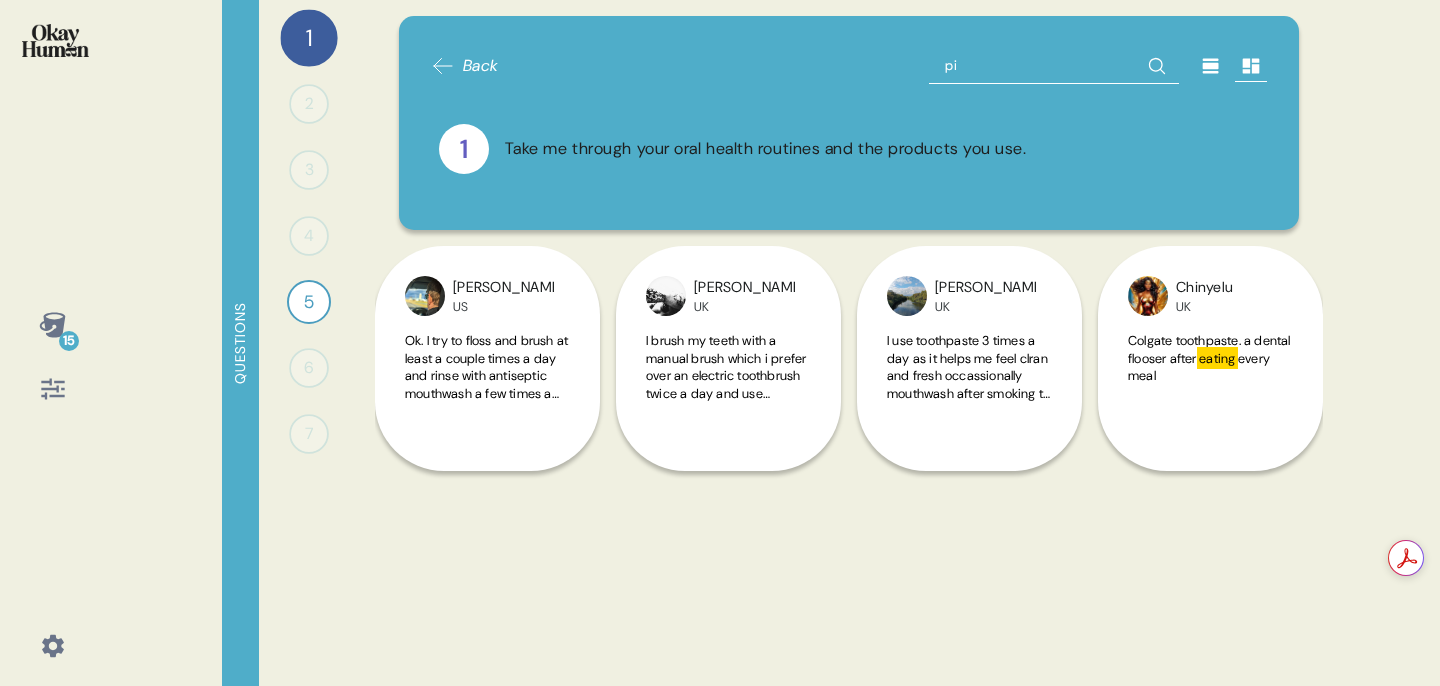 type on "pic" 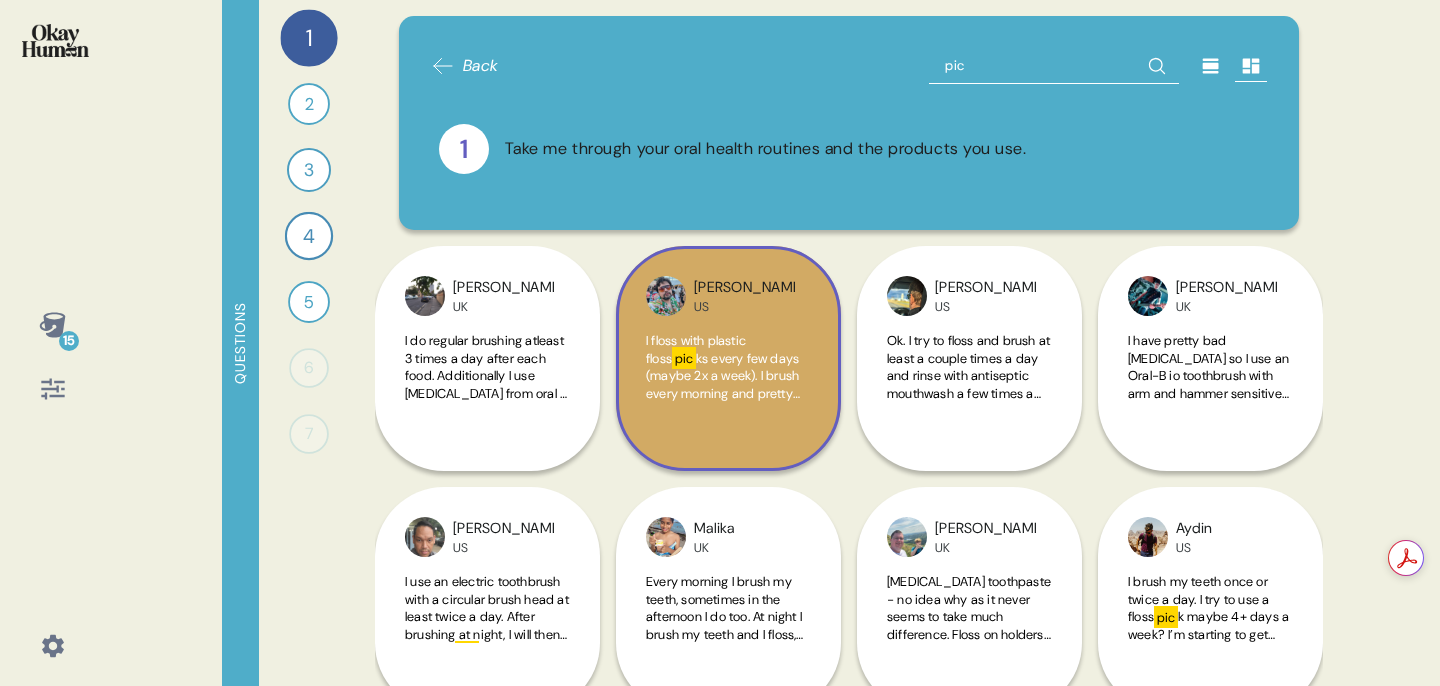 click on "[PERSON_NAME]" at bounding box center (728, 296) 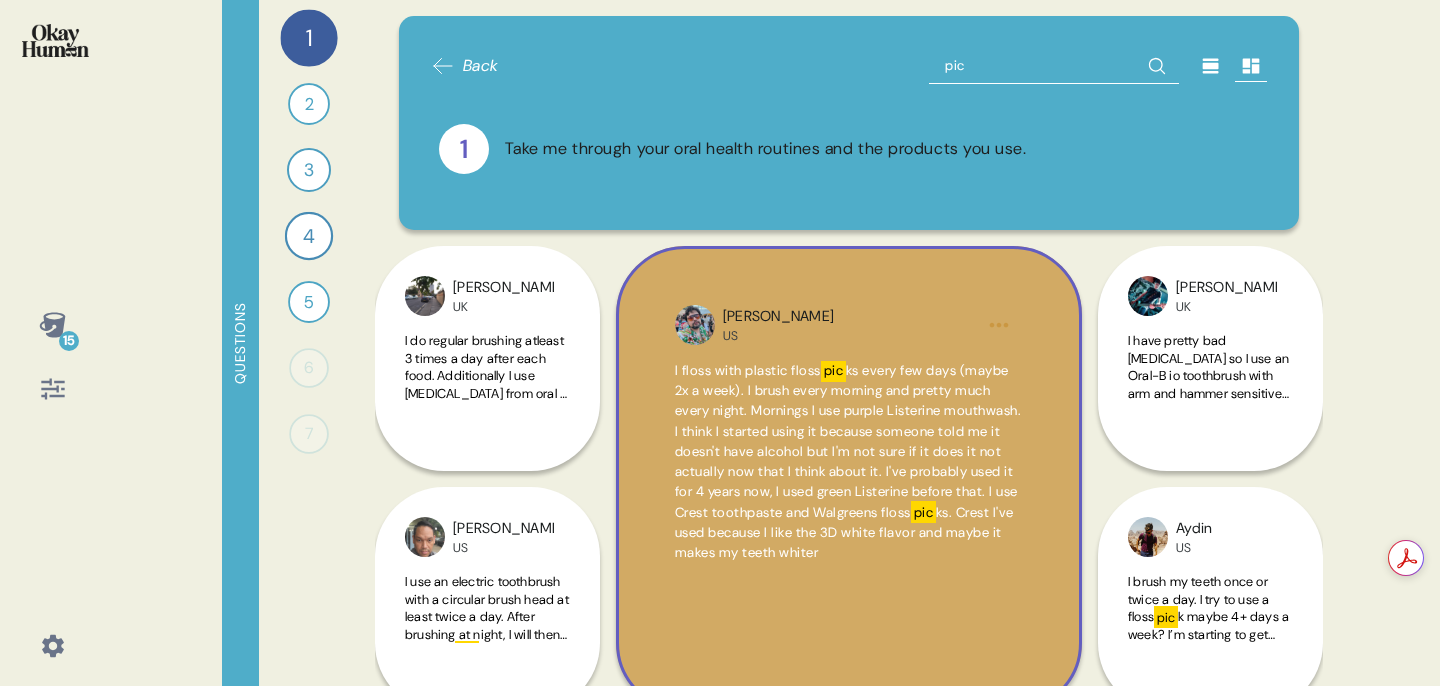 click on "[PERSON_NAME]" at bounding box center (849, 325) 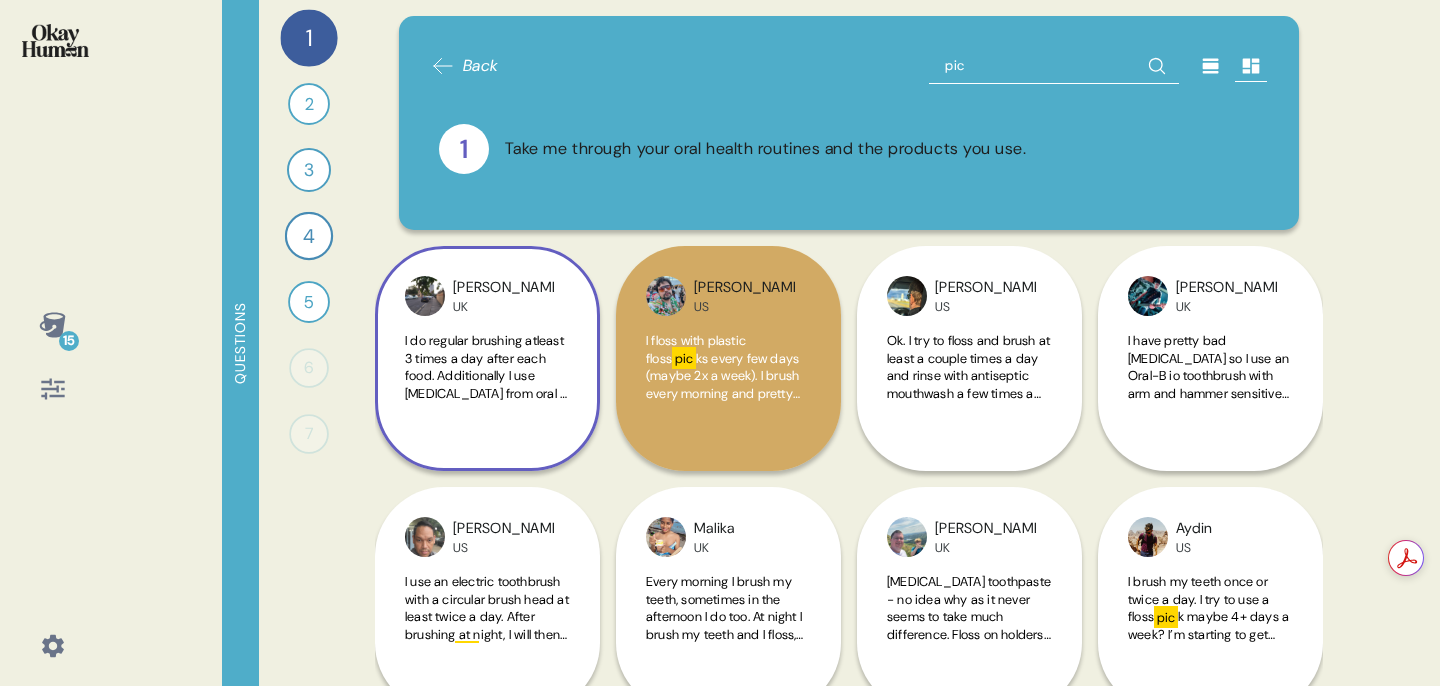 click on "I do regular brushing atleast 3 times a day after each food. Additionally I use [MEDICAL_DATA] from oral b pocket small string one and also [PERSON_NAME] flask which has string and also the plastic tooth" at bounding box center [486, 402] 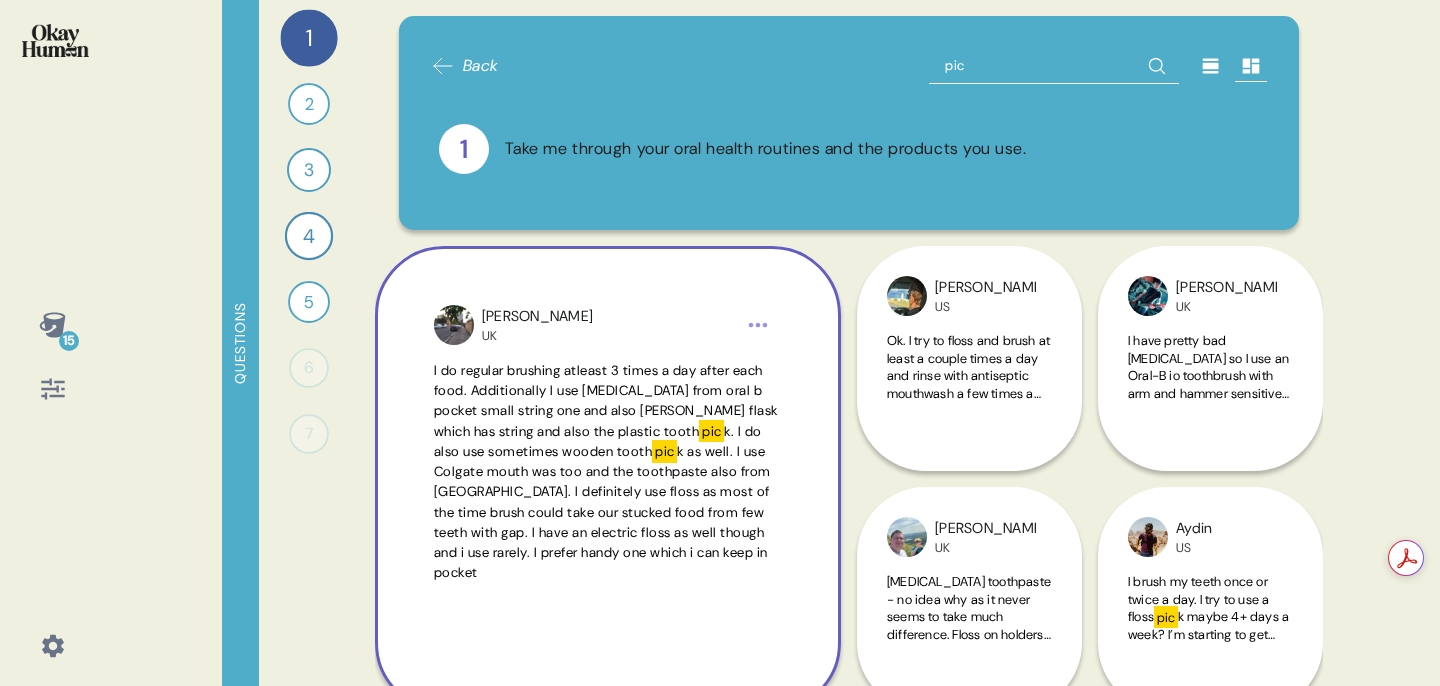click on "I do regular brushing atleast 3 times a day after each food. Additionally I use [MEDICAL_DATA] from oral b pocket small string one and also [PERSON_NAME] flask which has string and also the plastic tooth" at bounding box center (606, 401) 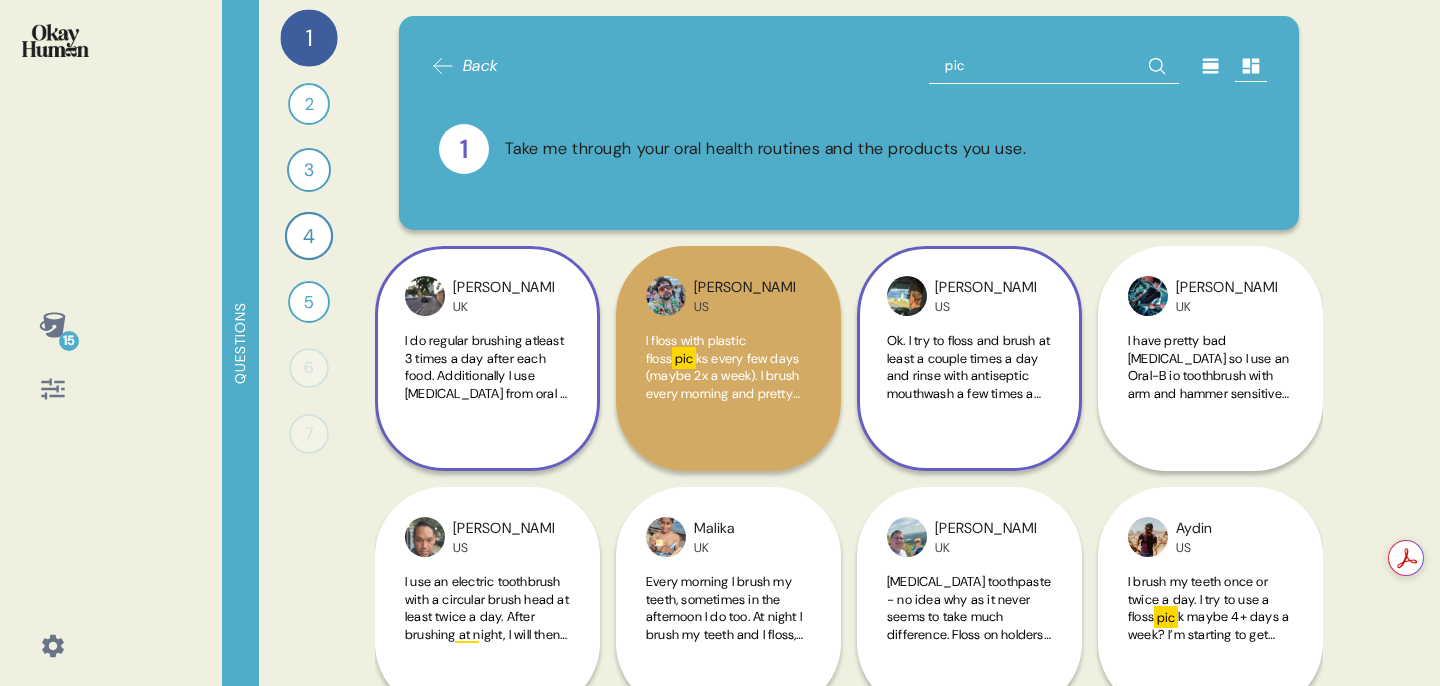 click on "[PERSON_NAME] US Ok. I try to floss and brush at least a couple times a day and rinse with antiseptic mouthwash a few times a day. I think one less obvious thing I do is [MEDICAL_DATA] and making sure I rinse any food particles out after eating. I use a regular toothbrush, floss  pic ks and antiseptic mouthwash. I choose the specific products based on whatever is on sale and I can get the most value from when buying." at bounding box center [969, 358] 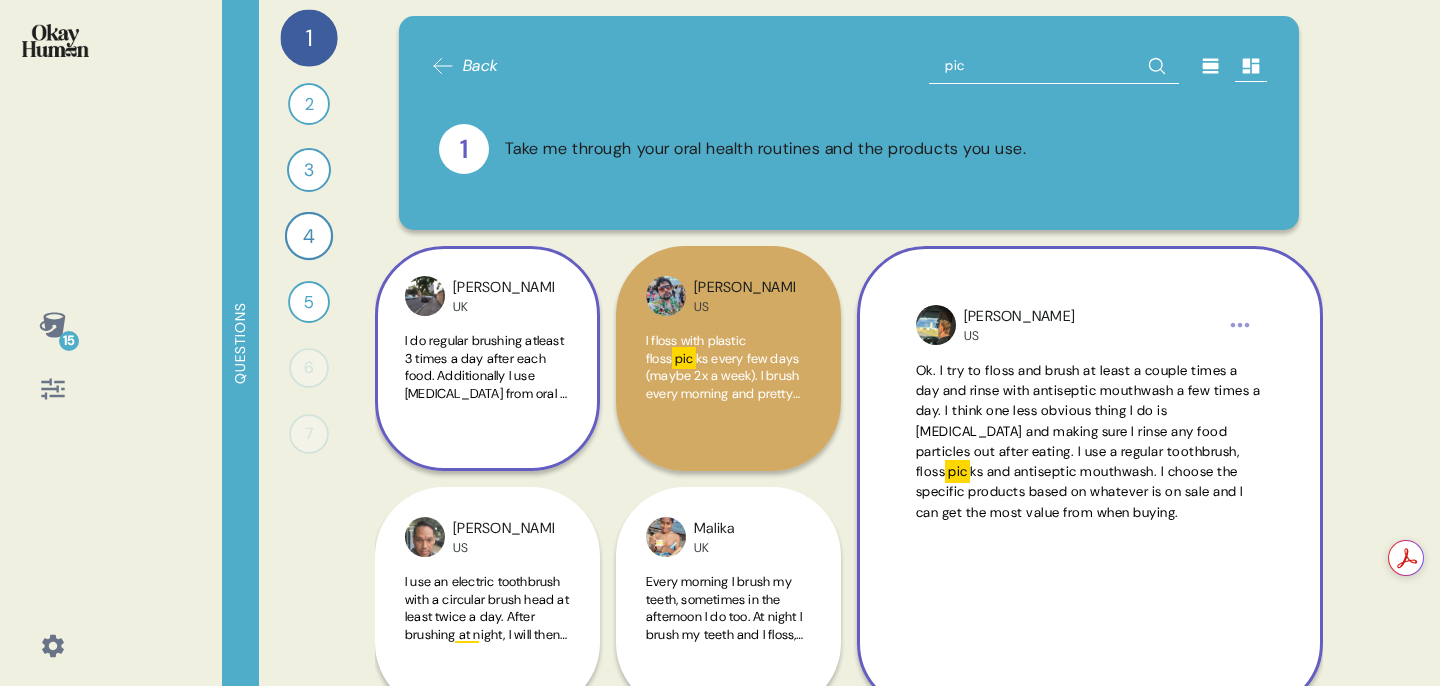 click on "Ok. I try to floss and brush at least a couple times a day and rinse with antiseptic mouthwash a few times a day. I think one less obvious thing I do is [MEDICAL_DATA] and making sure I rinse any food particles out after eating. I use a regular toothbrush, floss" at bounding box center (1088, 421) 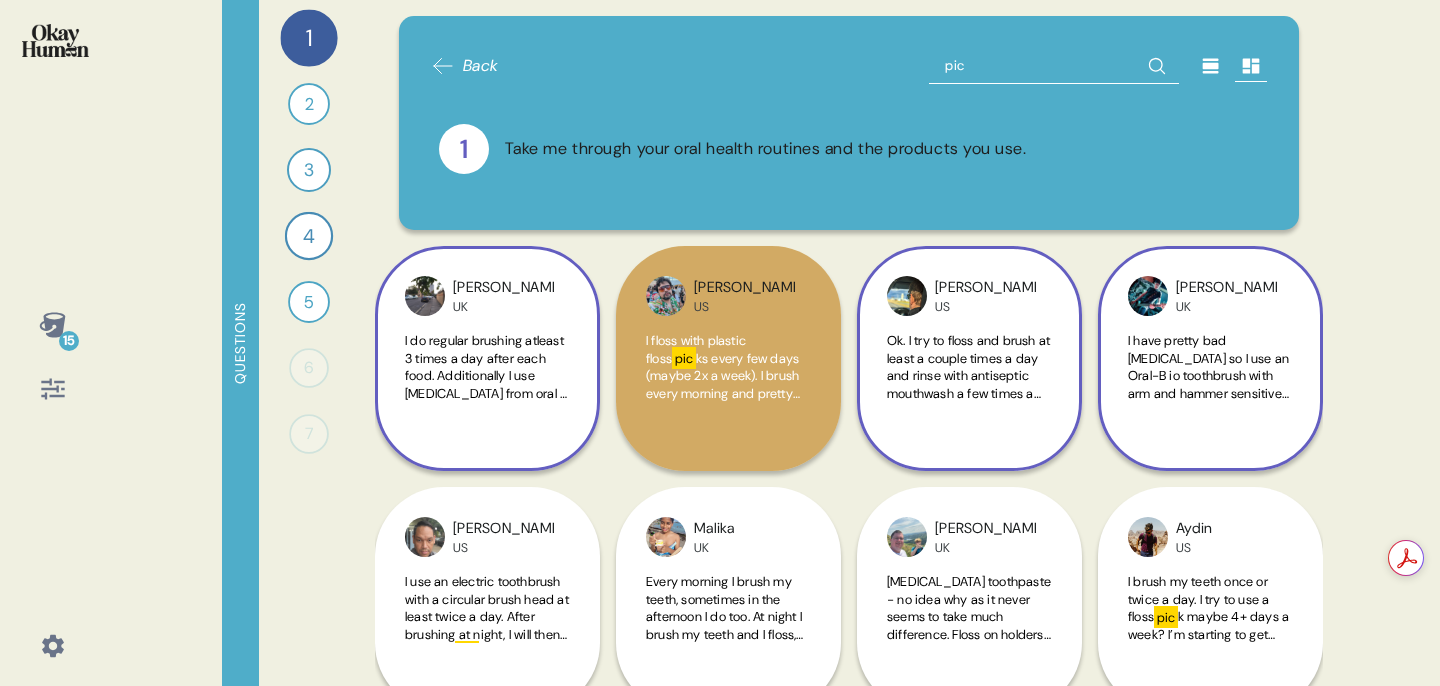 click on "I have pretty bad [MEDICAL_DATA] so I use an Oral-B io toothbrush with arm and hammer sensitive toothpaste. In the evenings I use a reactivated charcoal toothpaste. I find this helps bring the white out in my teeth. I floss around once every other day but most of the time use a water" at bounding box center [1208, 428] 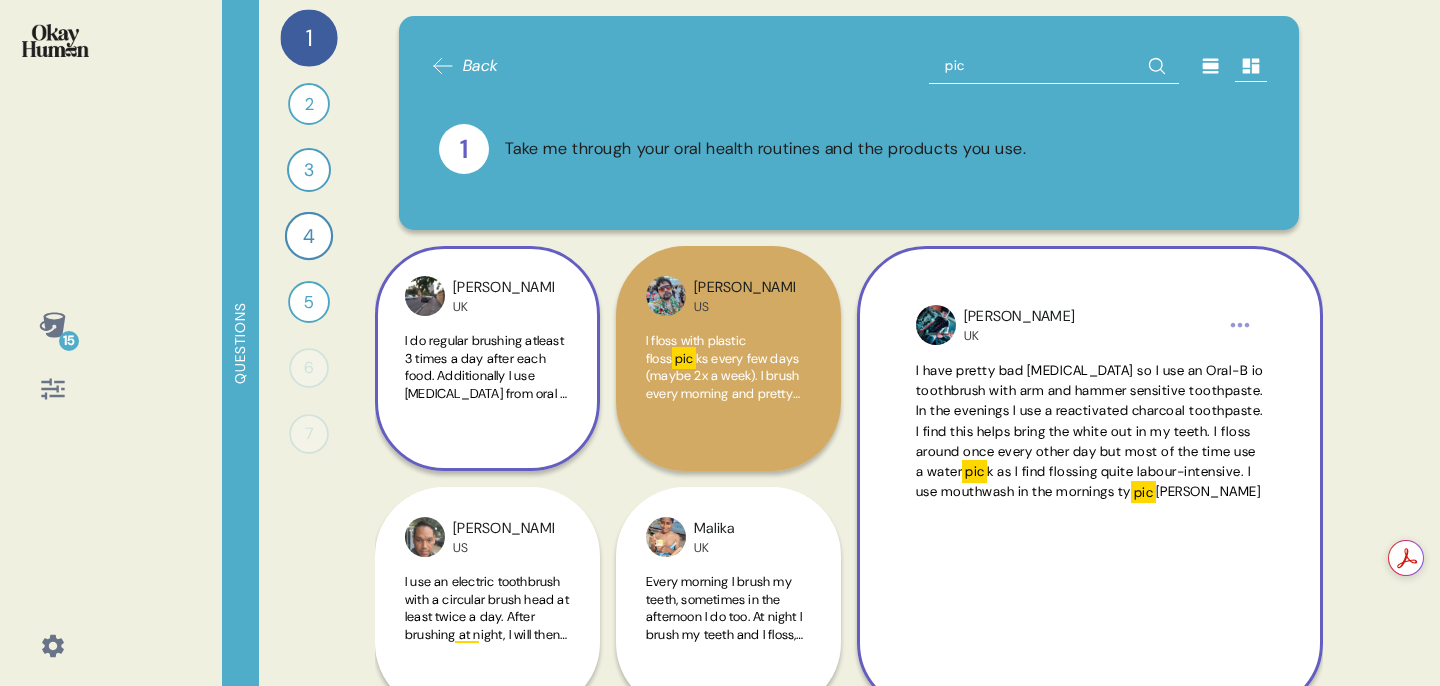 click on "I have pretty bad [MEDICAL_DATA] so I use an Oral-B io toothbrush with arm and hammer sensitive toothpaste. In the evenings I use a reactivated charcoal toothpaste. I find this helps bring the white out in my teeth. I floss around once every other day but most of the time use a water" at bounding box center [1090, 421] 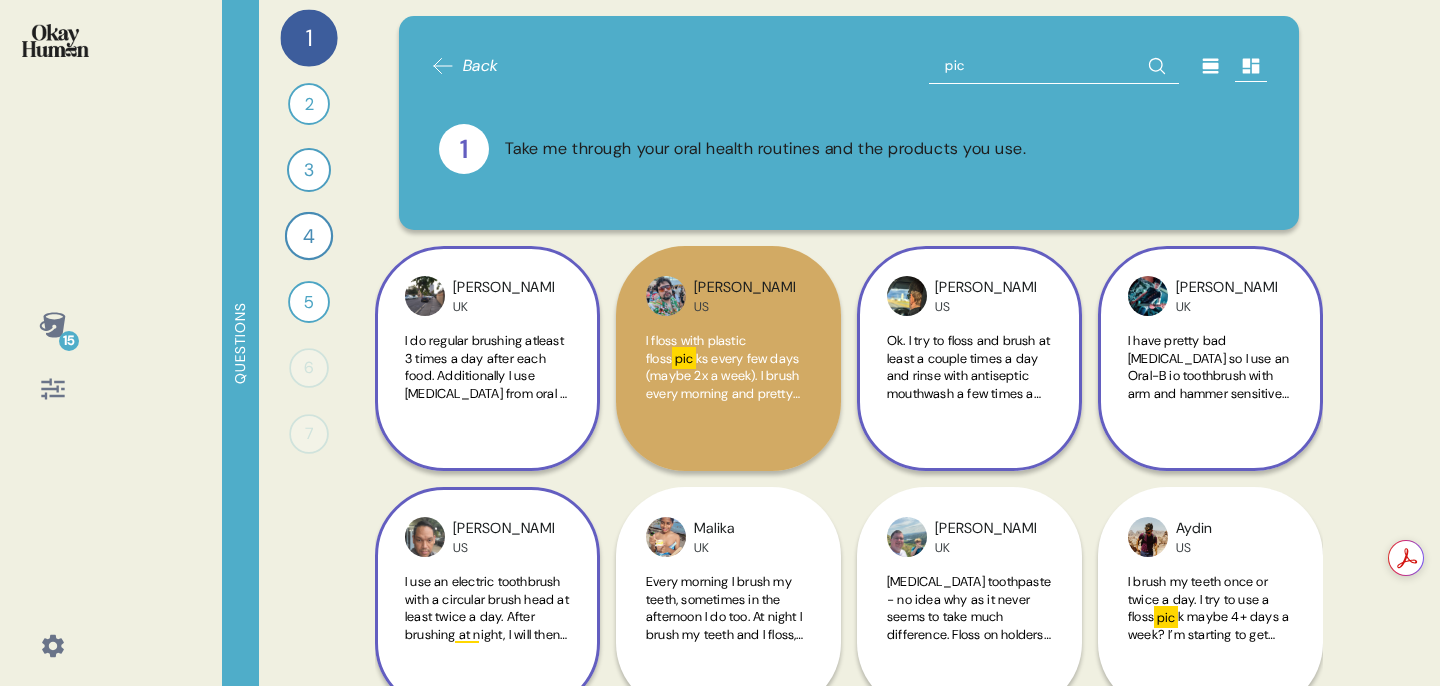 click on "[PERSON_NAME] US I use an electric toothbrush with a circular brush head at least twice a day. After brushing at night, I will then use floss  pic ks followed by a 30-60 second  swirl and swish of Crest mouthwash.  In the morning, i will do a quick mouthwash.  After breakfast I will brush and mouthwash again. Twice a week I will swap the head on toothbrush and use a [MEDICAL_DATA] product" at bounding box center [487, 599] 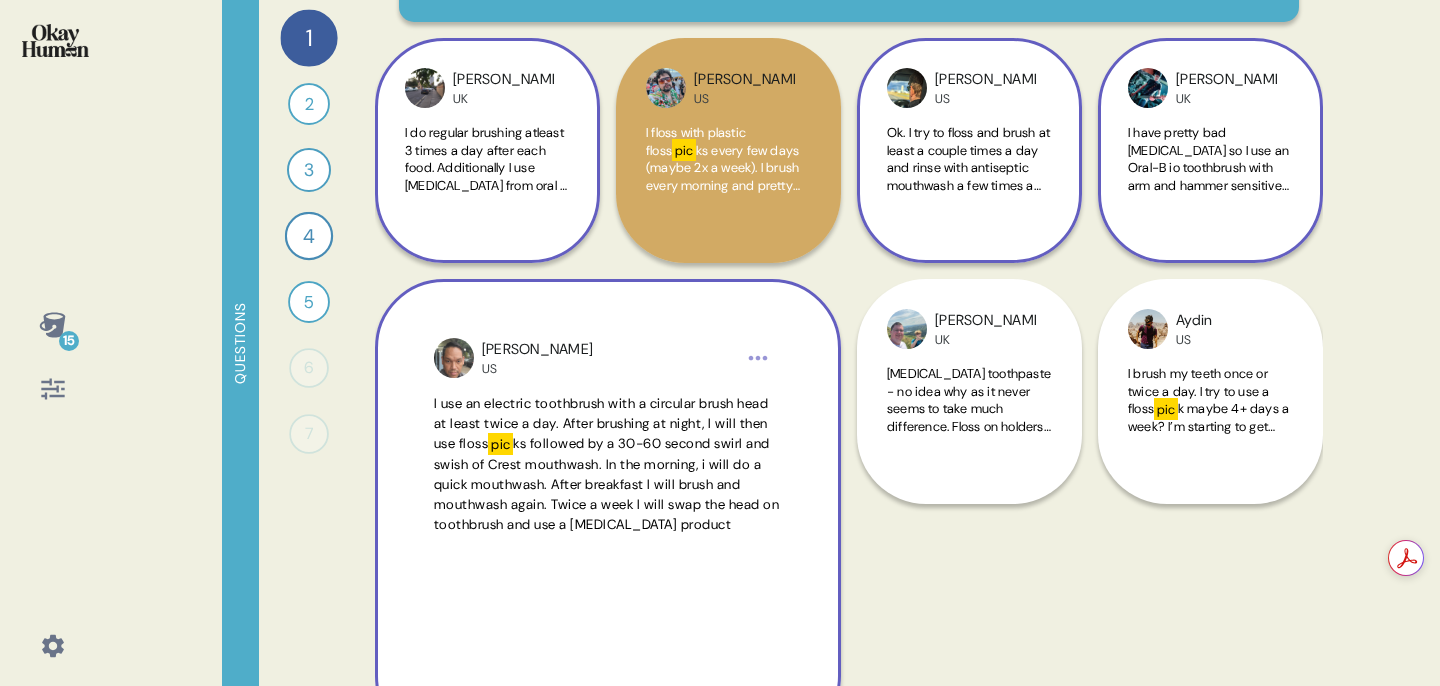 click on "ks followed by a 30-60 second  swirl and swish of Crest mouthwash.  In the morning, i will do a quick mouthwash.  After breakfast I will brush and mouthwash again. Twice a week I will swap the head on toothbrush and use a [MEDICAL_DATA] product" at bounding box center (607, 484) 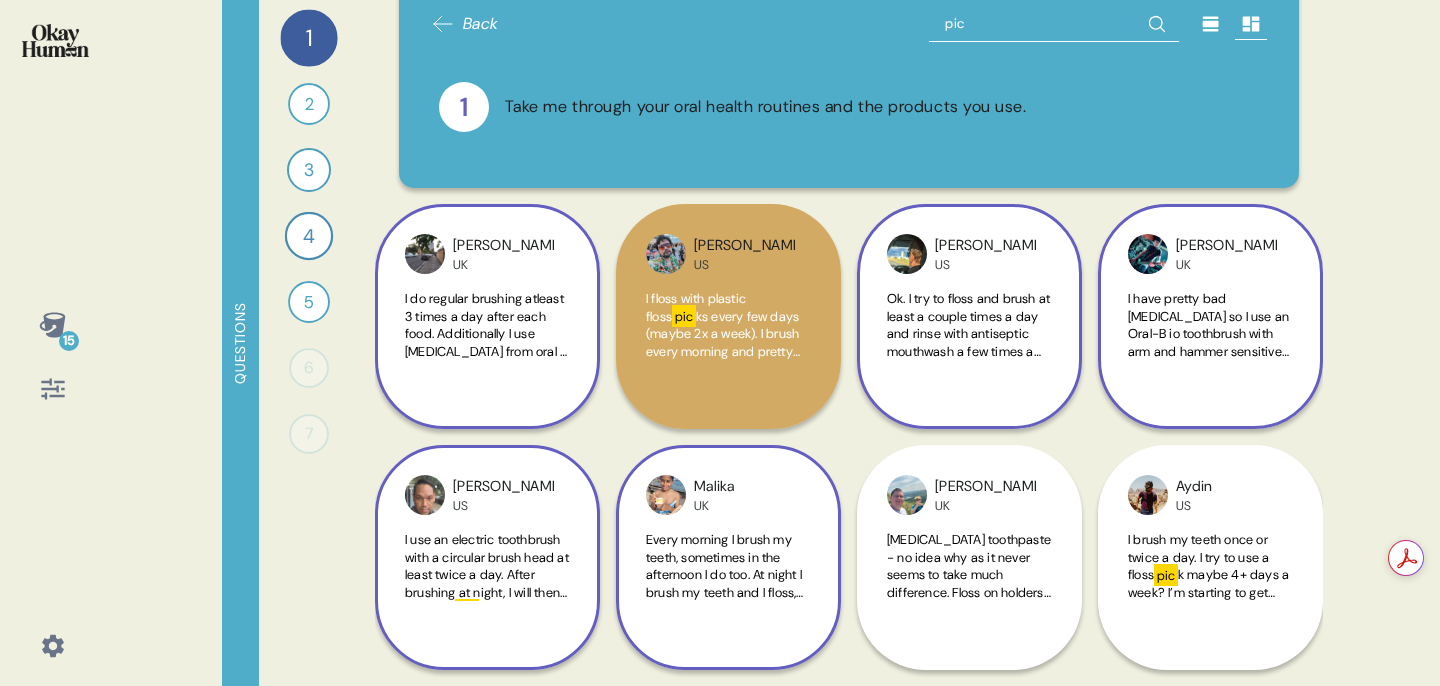 click on "Malika UK" at bounding box center (728, 495) 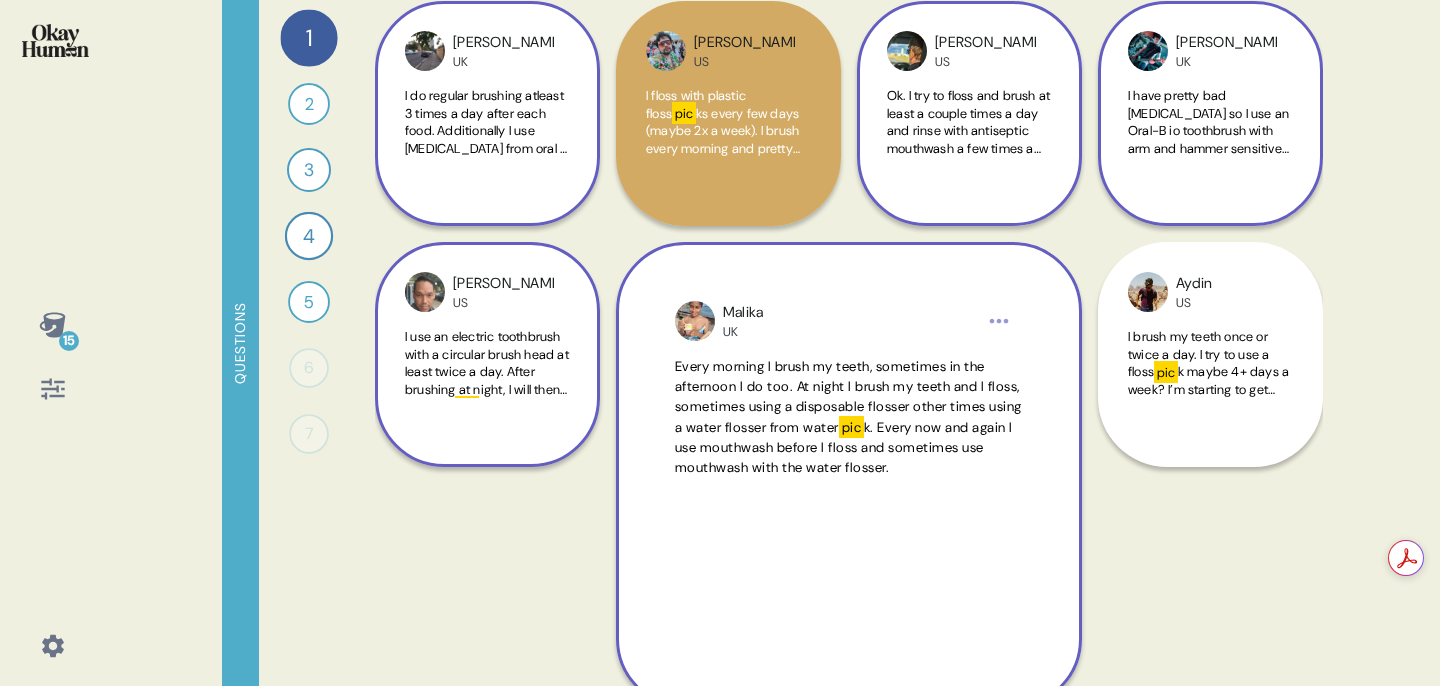 click on "k. Every now and again I use mouthwash  before I floss and sometimes use mouthwash with the water flosser." at bounding box center [844, 448] 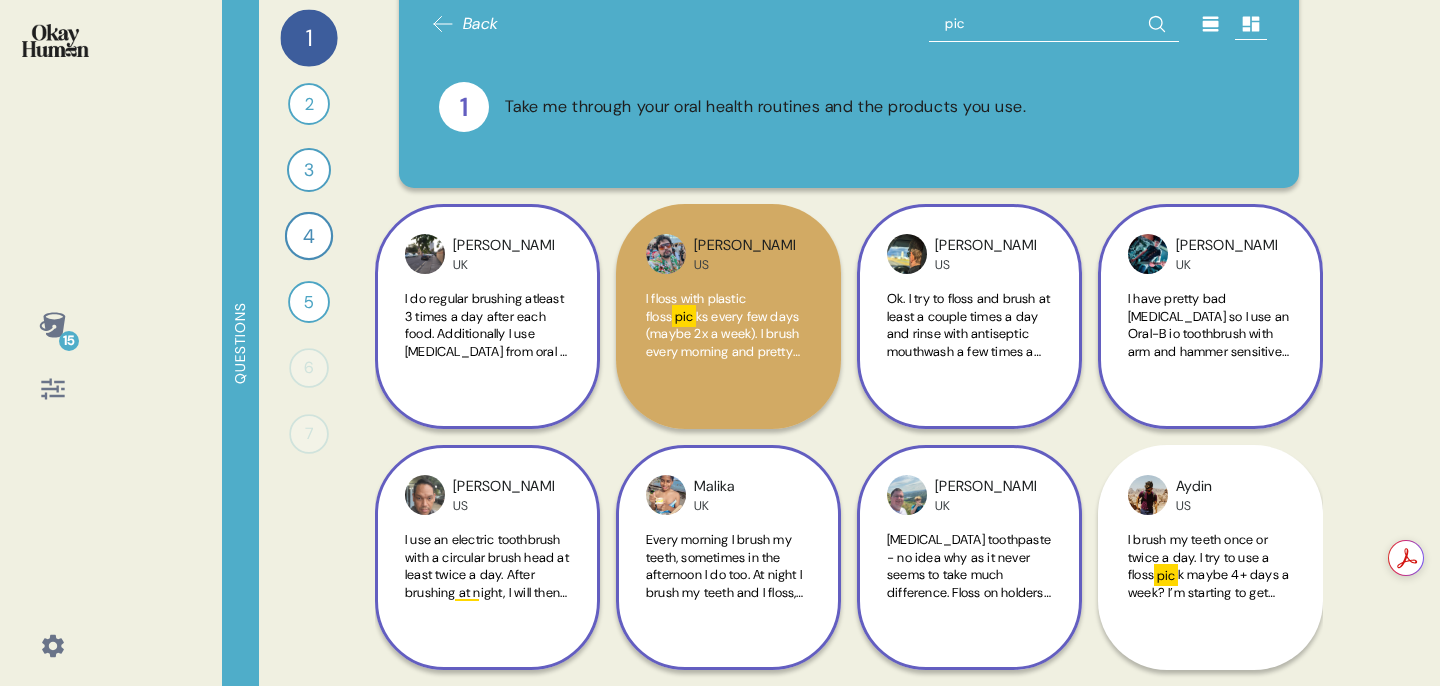 click at bounding box center [907, 495] 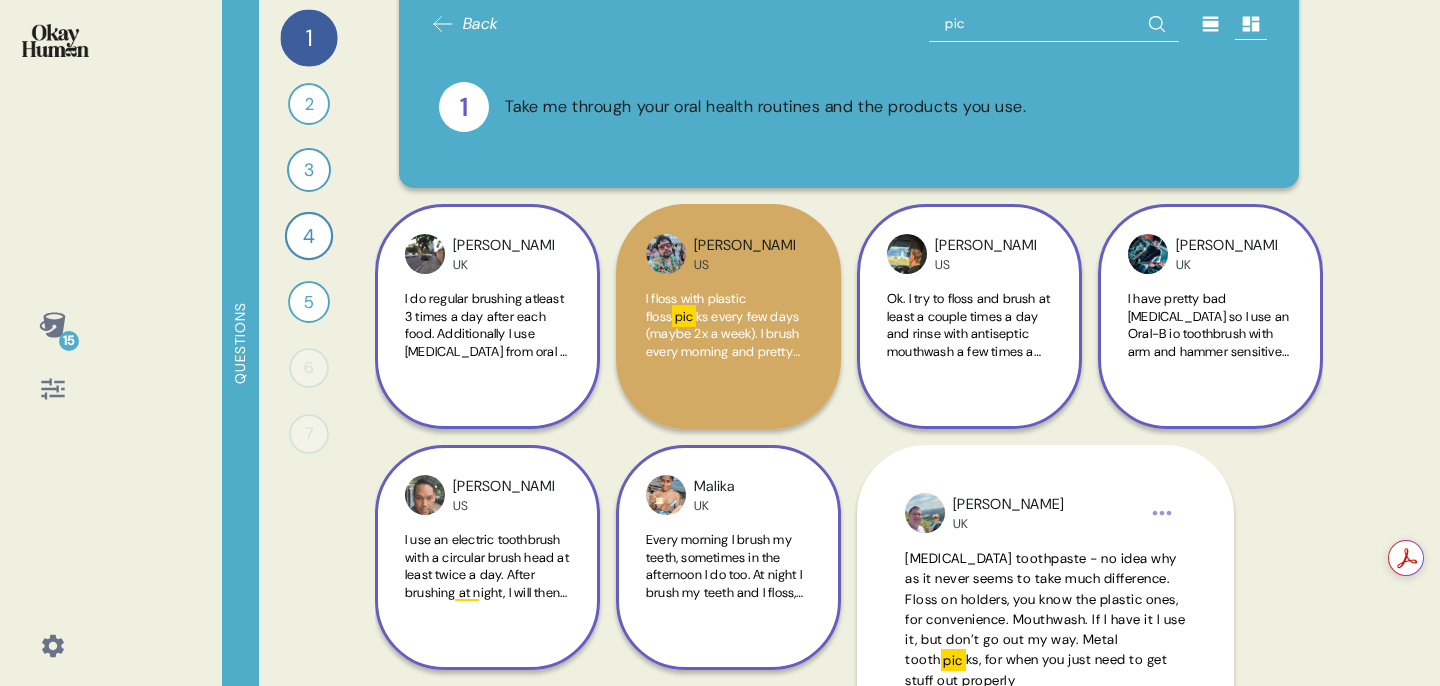 scroll, scrollTop: 245, scrollLeft: 0, axis: vertical 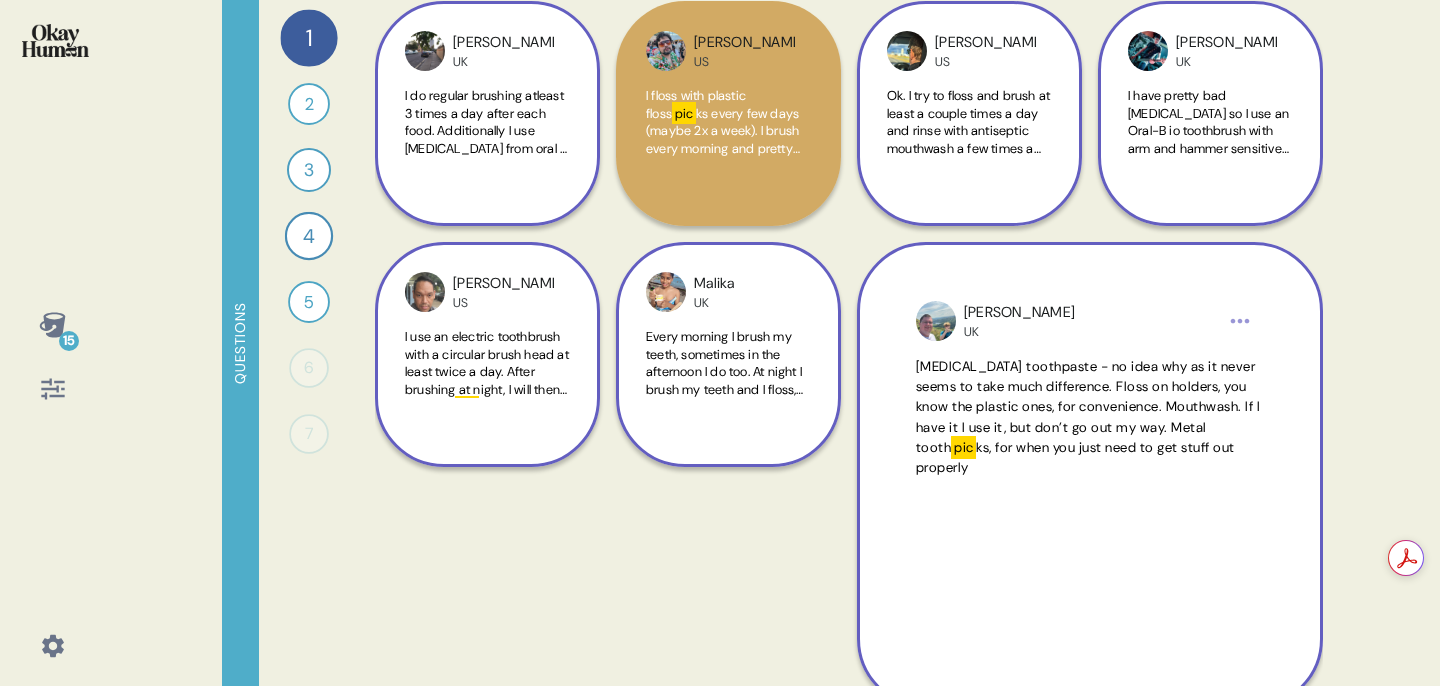 click on "[MEDICAL_DATA] toothpaste - no idea why as it never seems to take much difference. Floss on holders, you know the plastic ones, for convenience. Mouthwash. If I have it I use it, but don’t go out my way. Metal tooth pic ks, for when you just need to get stuff out properly" at bounding box center [1090, 418] 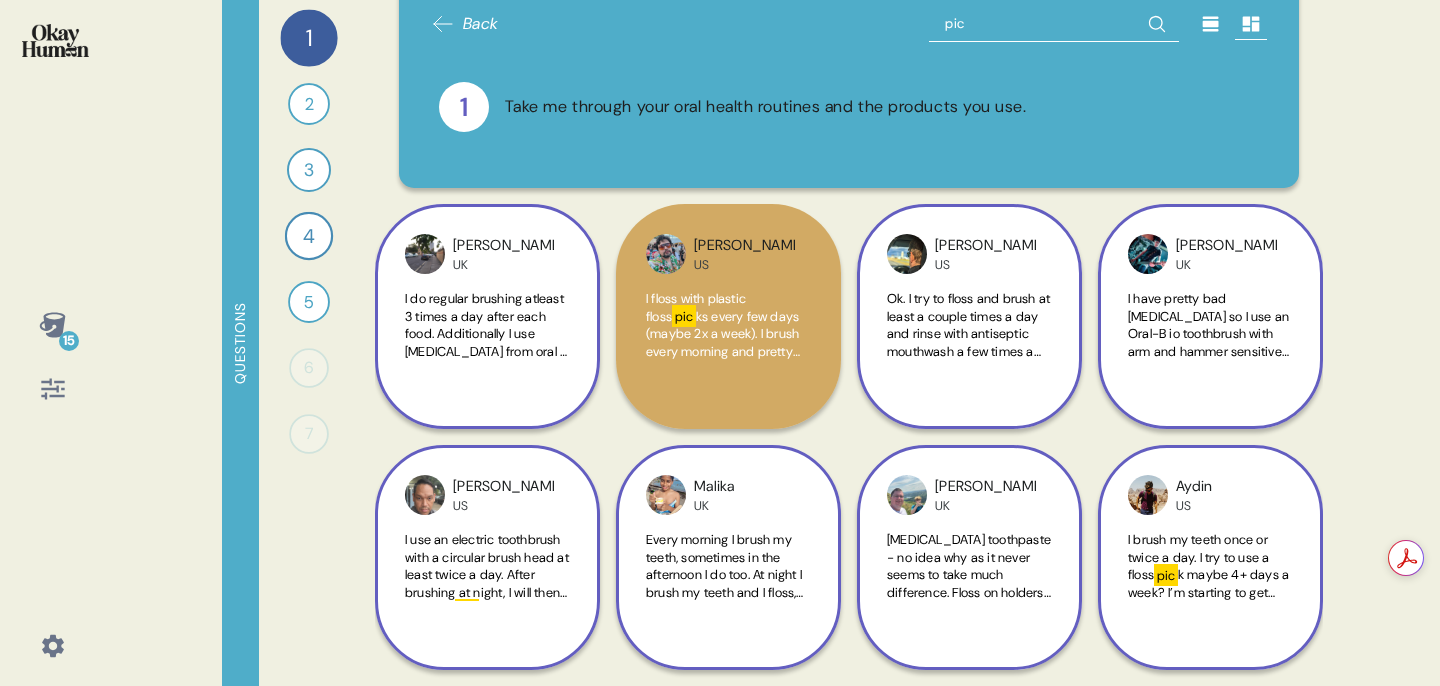 click on "I brush my teeth once or twice a day. I try to use a floss" at bounding box center [1198, 557] 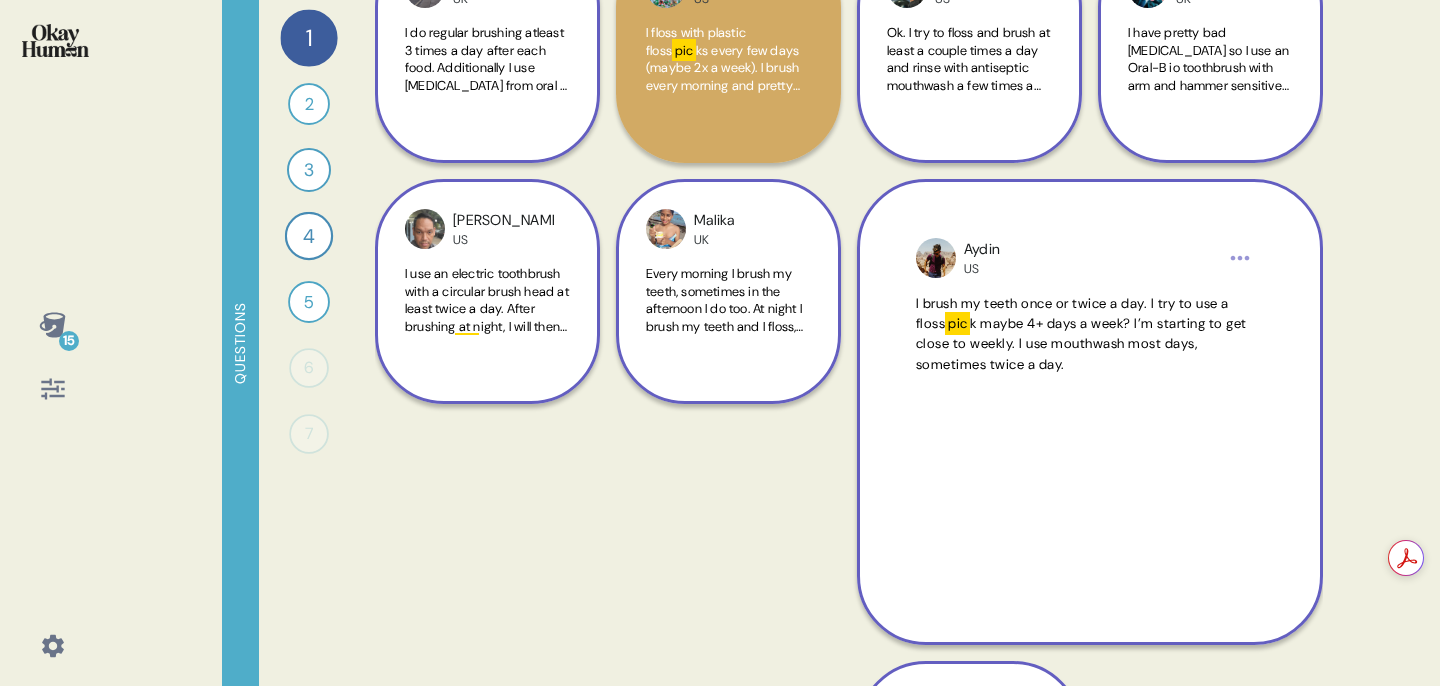 click on "I brush my teeth once or twice a day. I try to use a floss  pic k maybe 4+ days a week? I’m starting to get close to weekly. I use mouthwash most days, sometimes twice a day." at bounding box center [1090, 432] 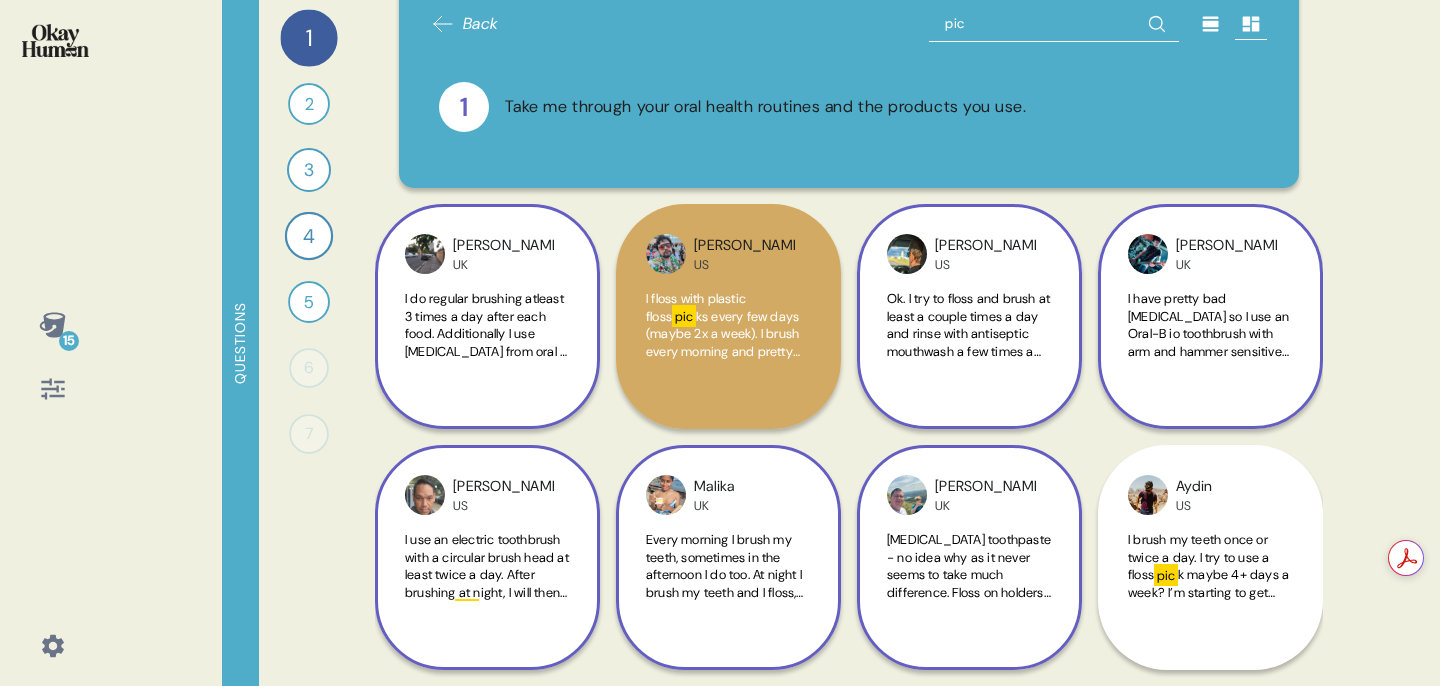 scroll, scrollTop: 0, scrollLeft: 0, axis: both 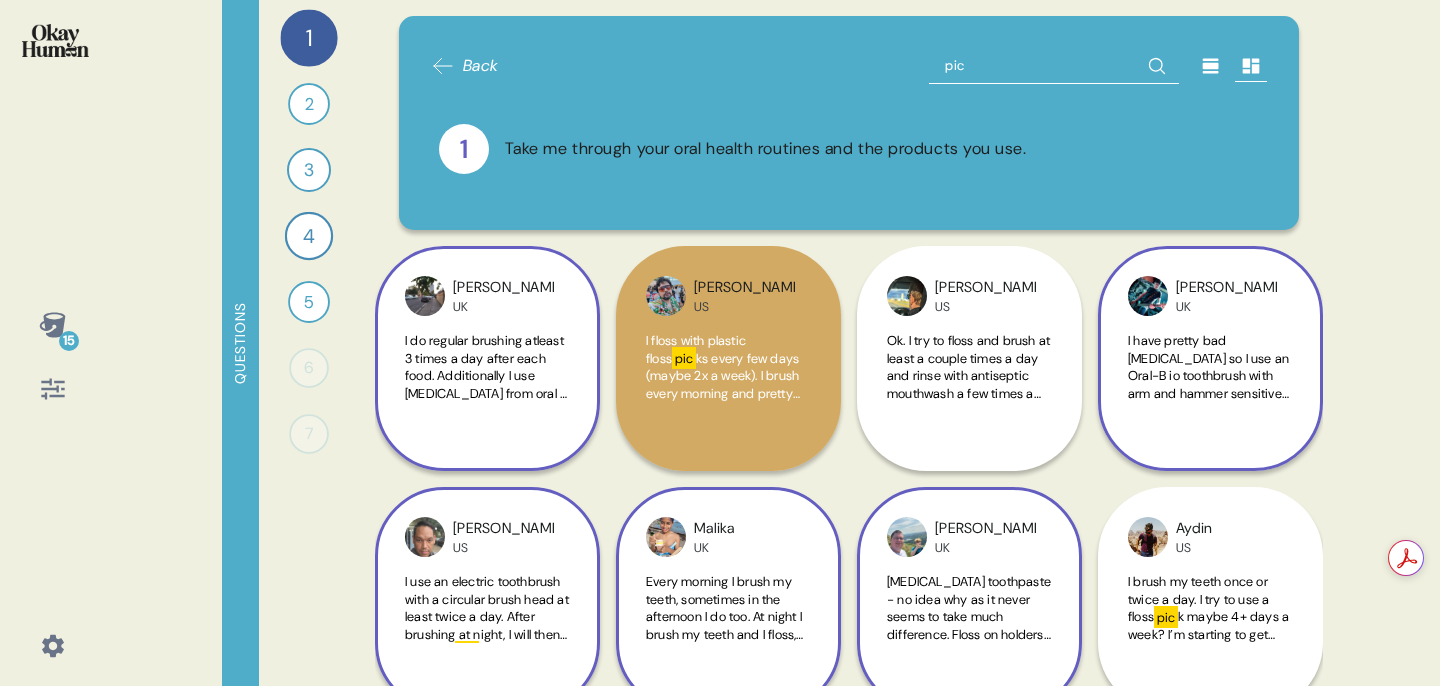 click on "pic" at bounding box center [1054, 66] 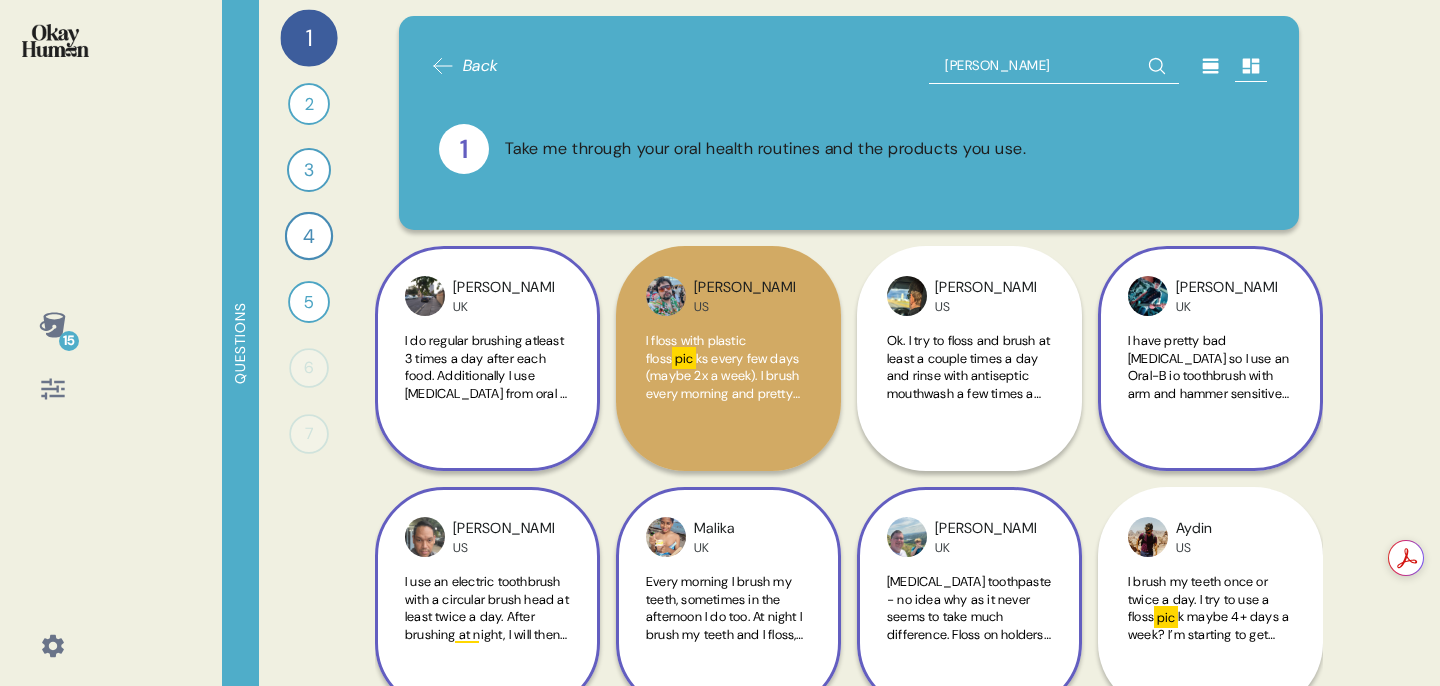 type on "laugh" 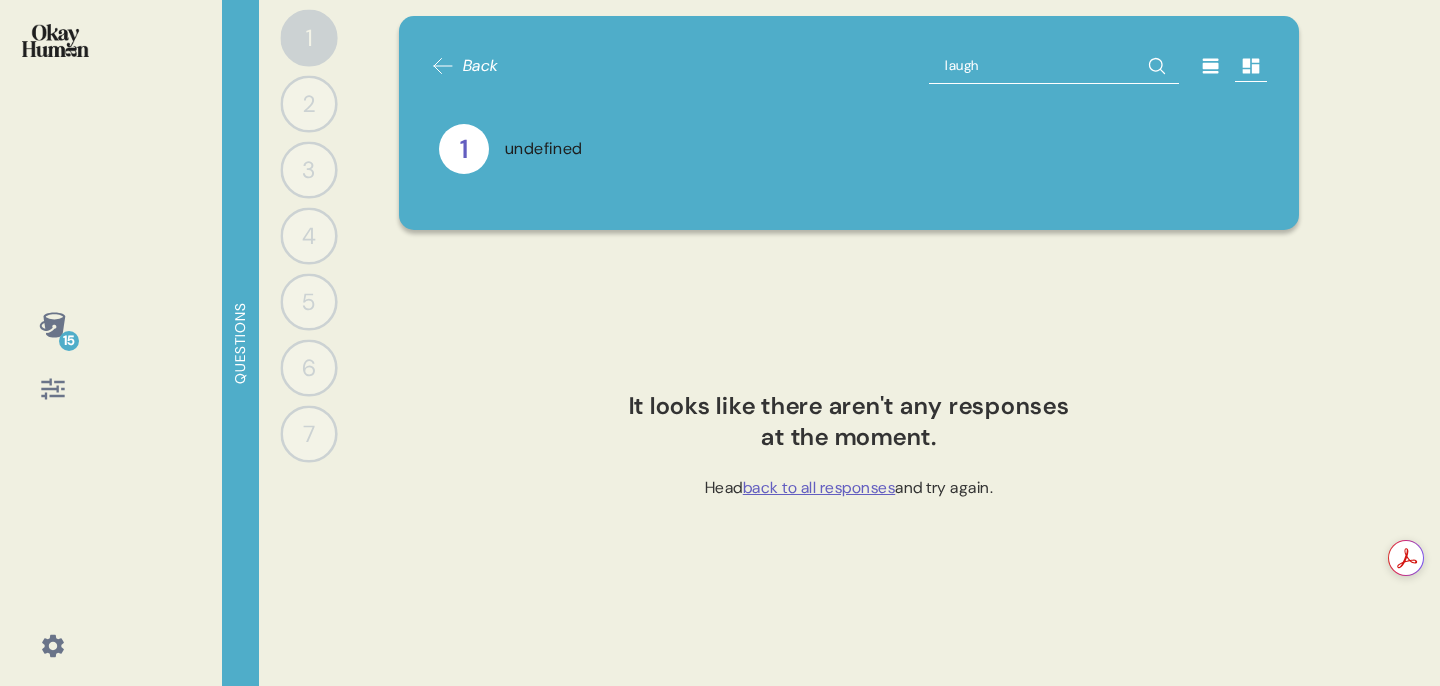 click on "1" at bounding box center (464, 149) 